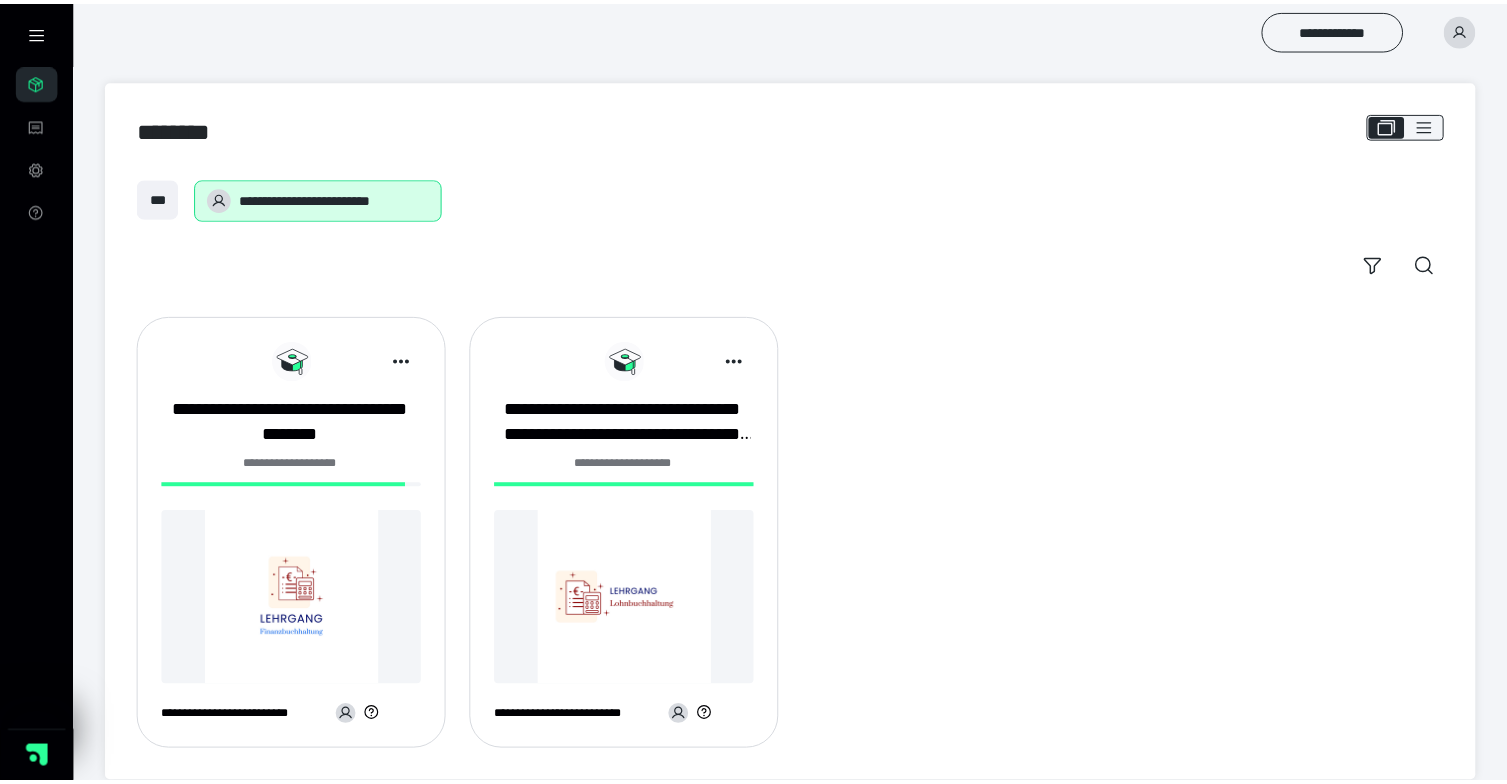 scroll, scrollTop: 0, scrollLeft: 0, axis: both 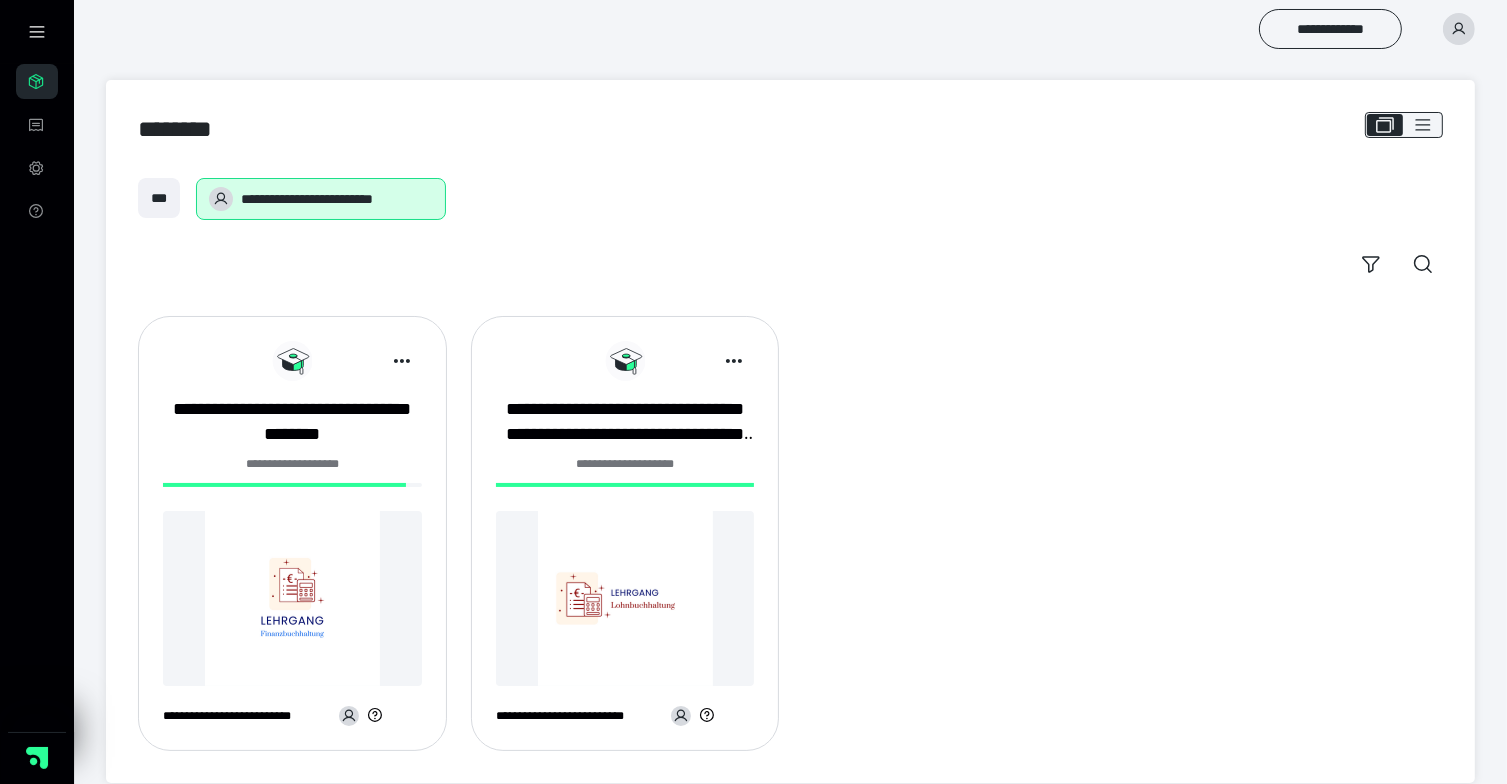 click at bounding box center [292, 598] 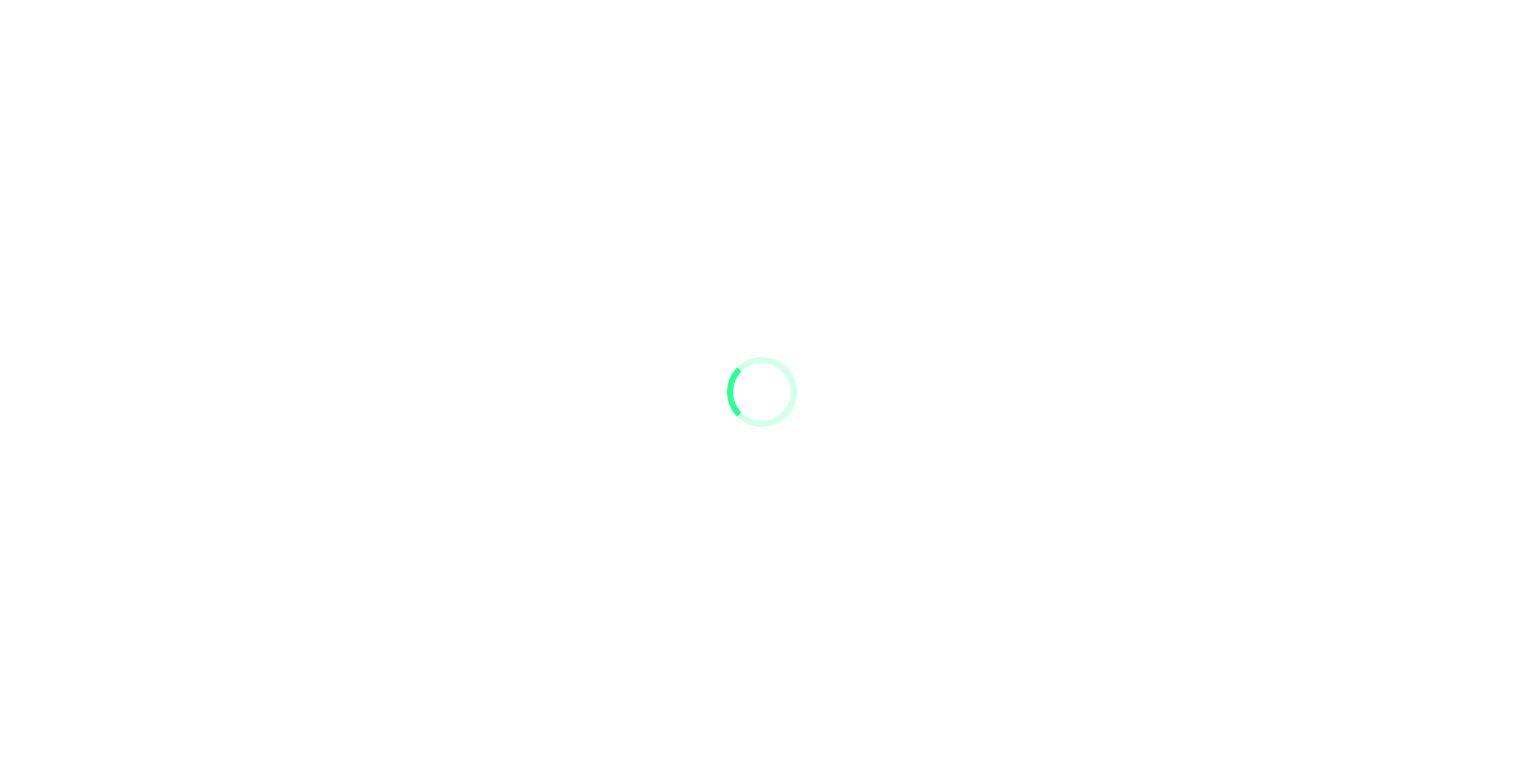 scroll, scrollTop: 0, scrollLeft: 0, axis: both 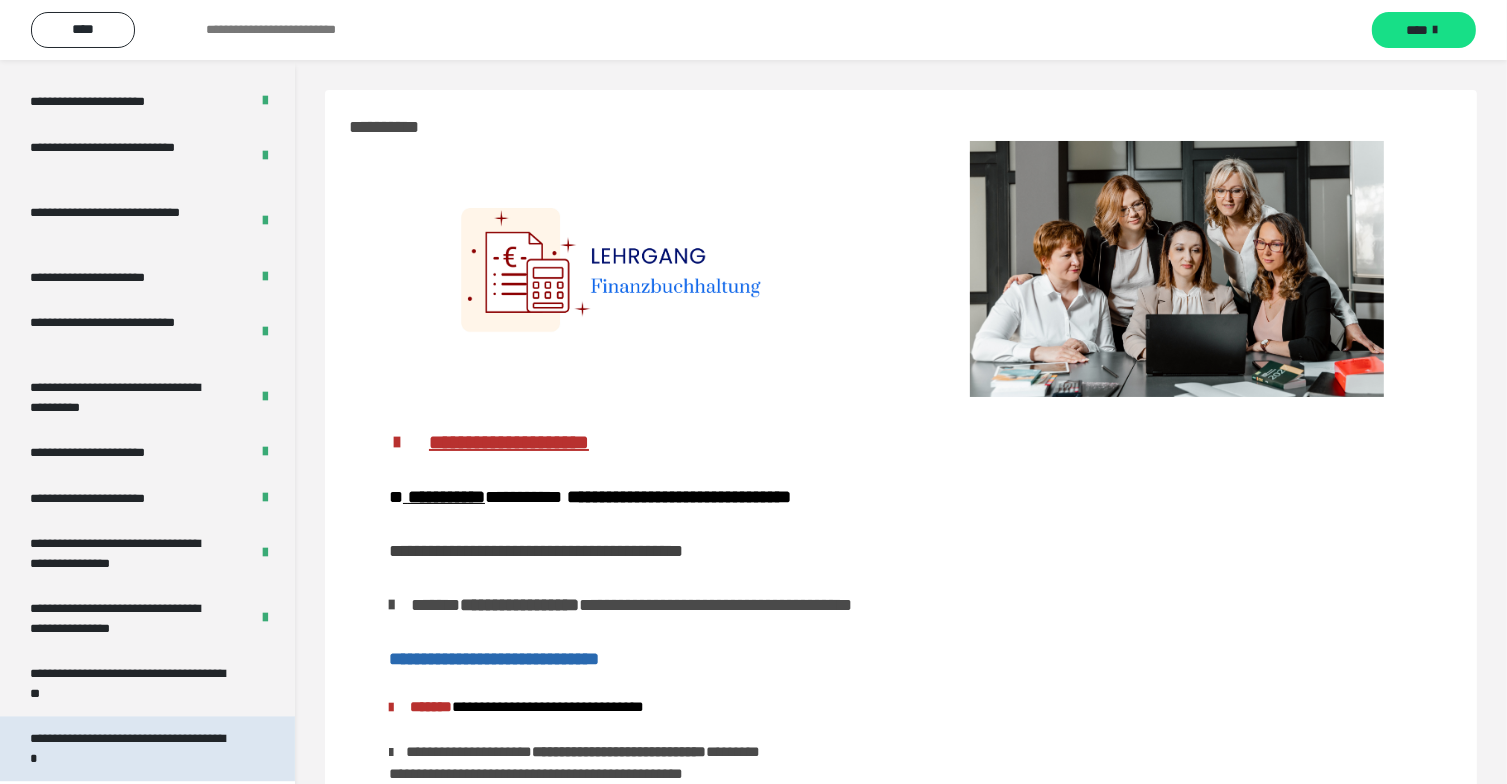 click on "**********" at bounding box center (132, 683) 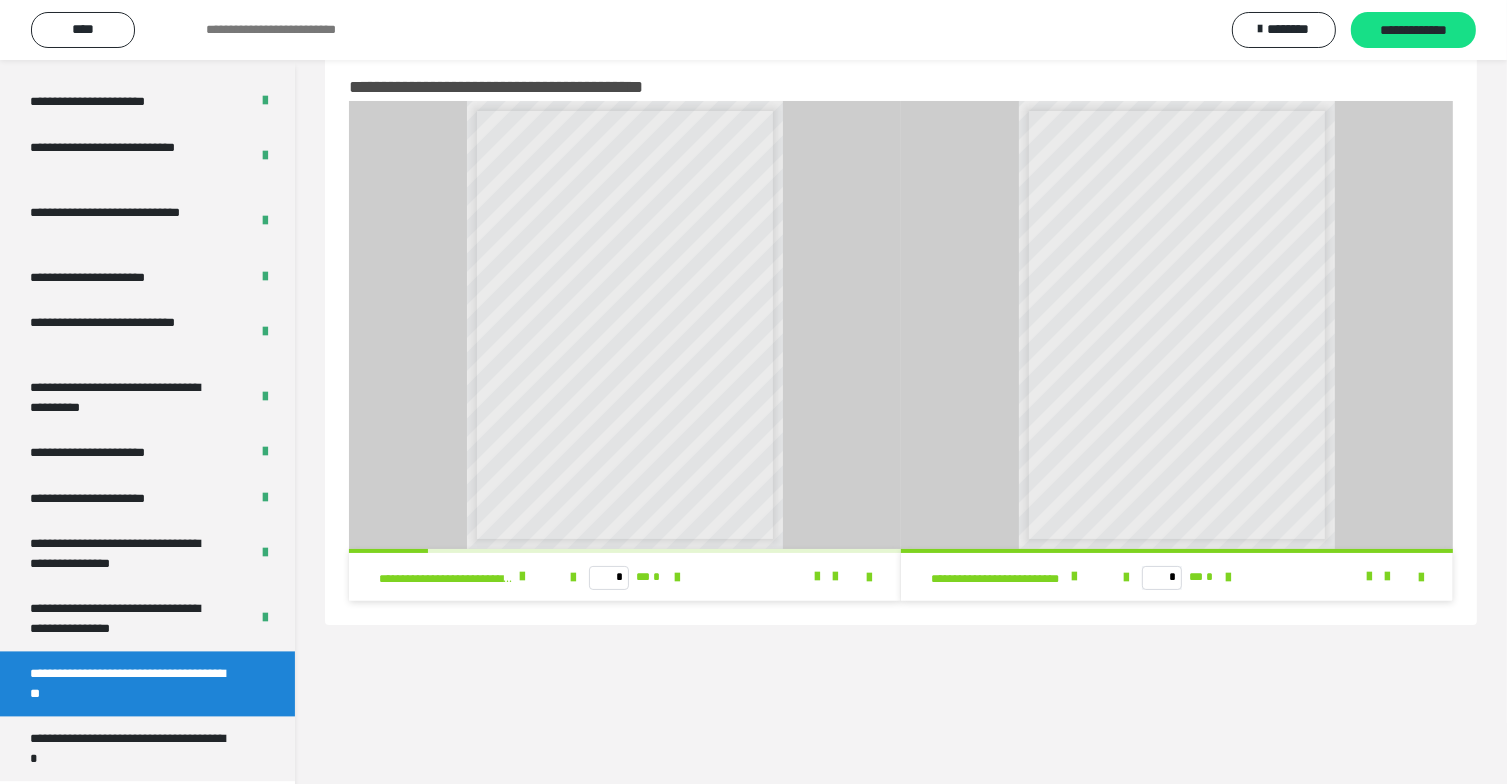 scroll, scrollTop: 60, scrollLeft: 0, axis: vertical 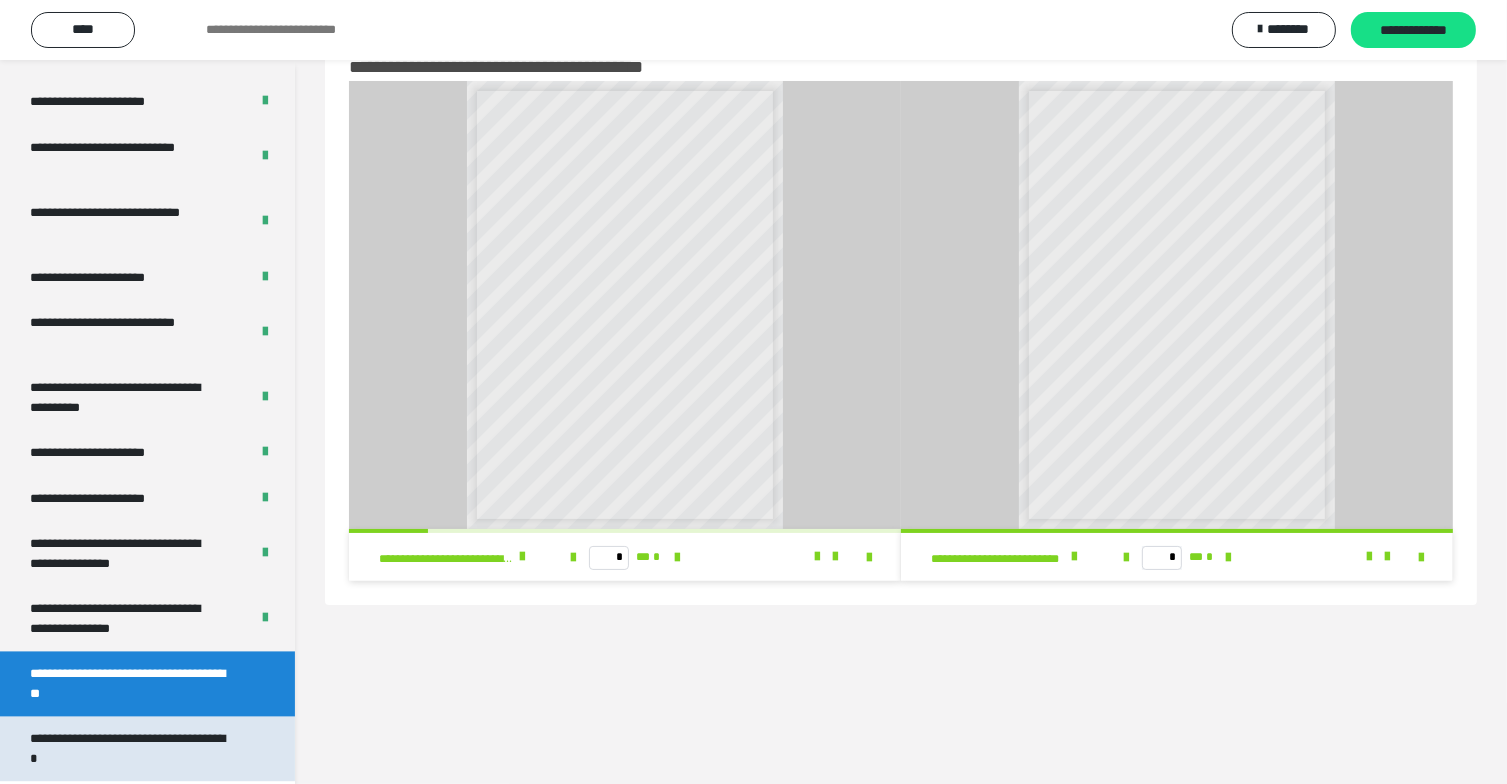 click on "**********" at bounding box center (132, 748) 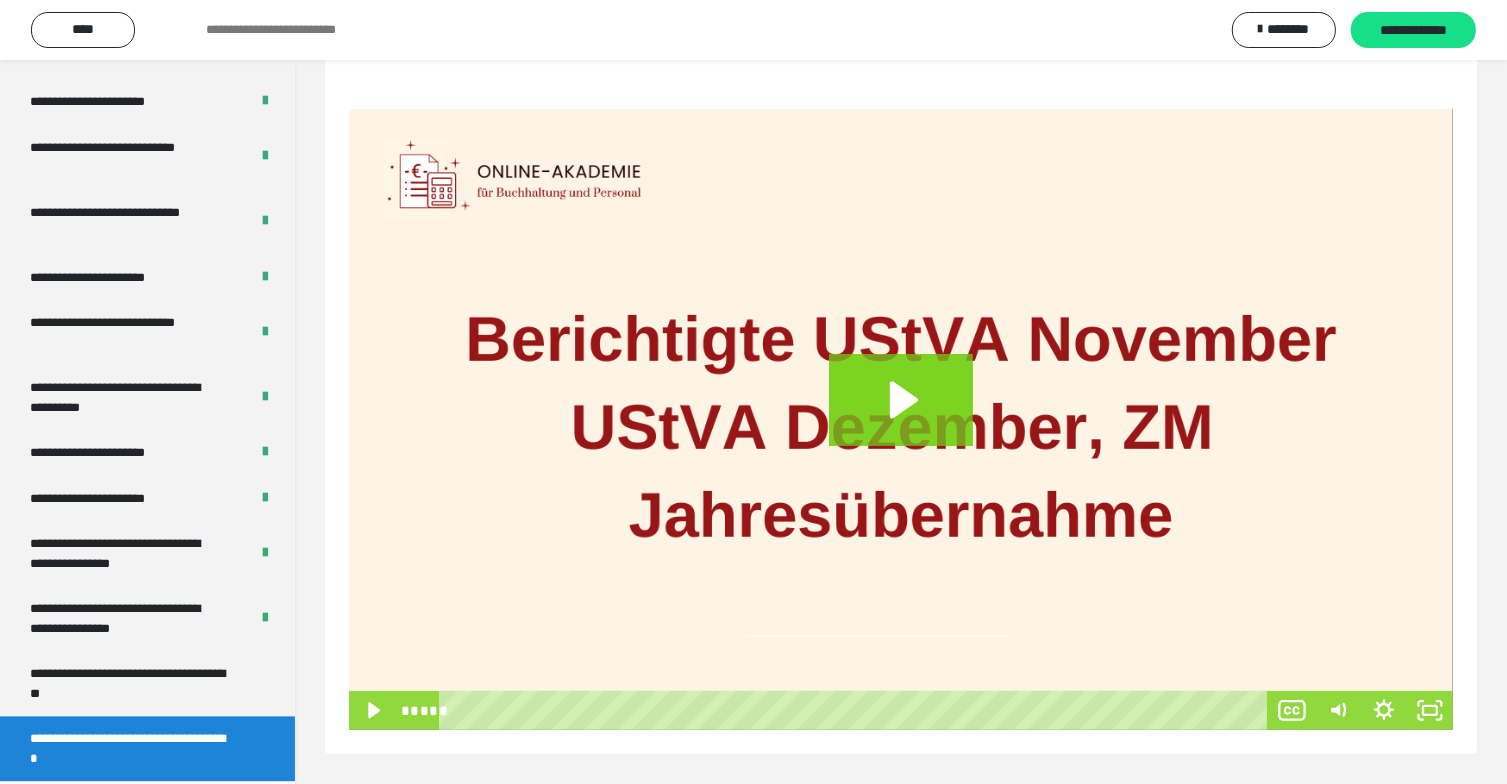 scroll, scrollTop: 248, scrollLeft: 0, axis: vertical 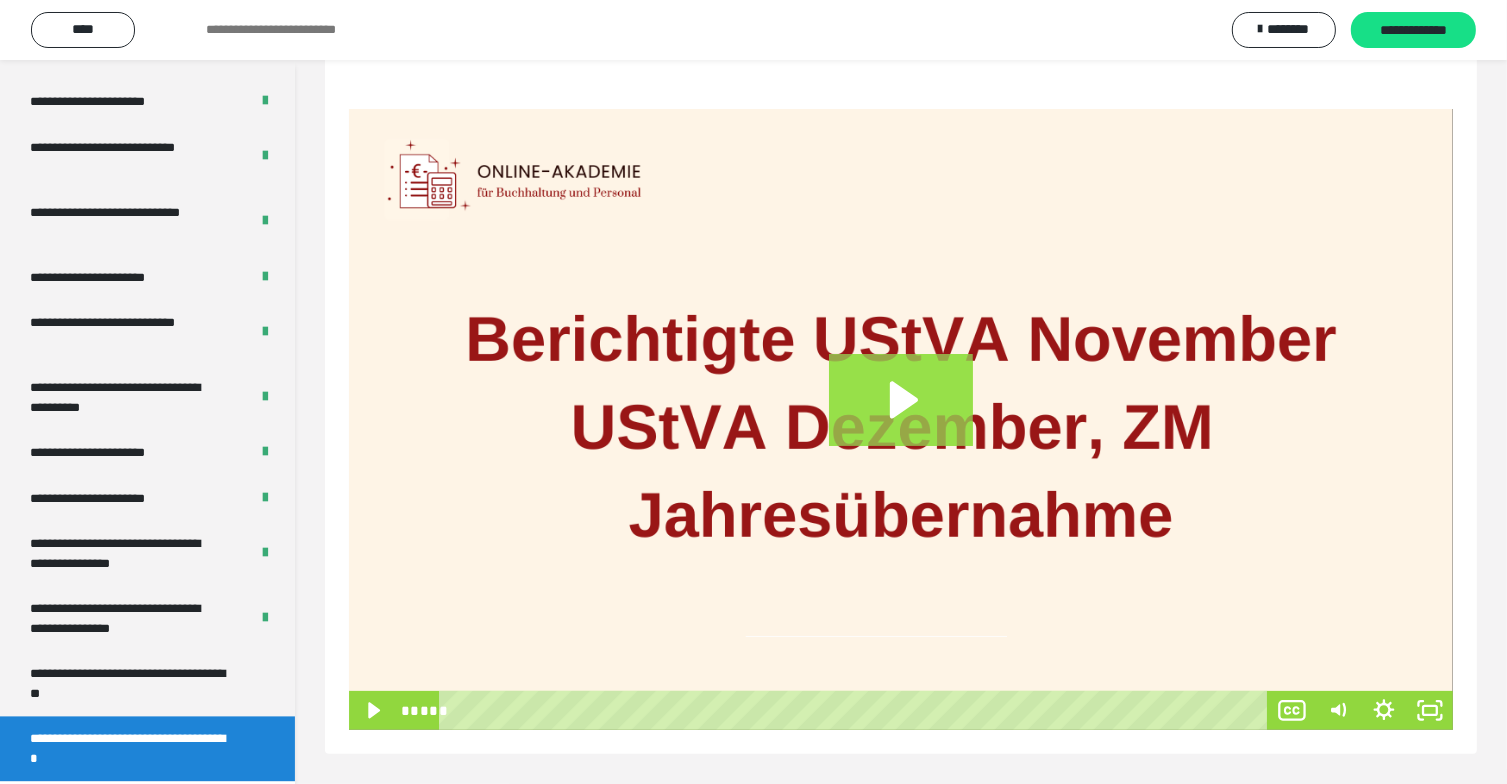 click 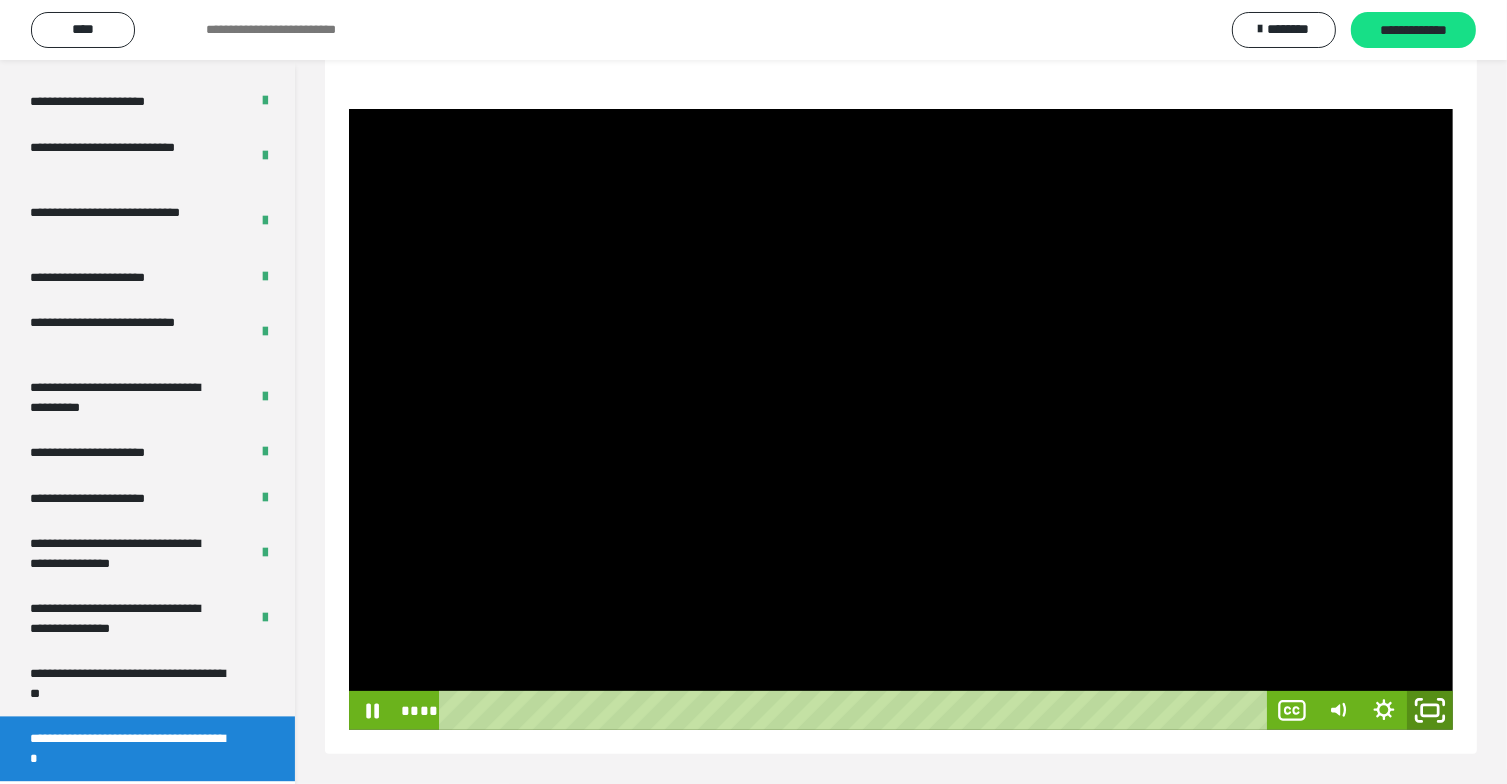 click 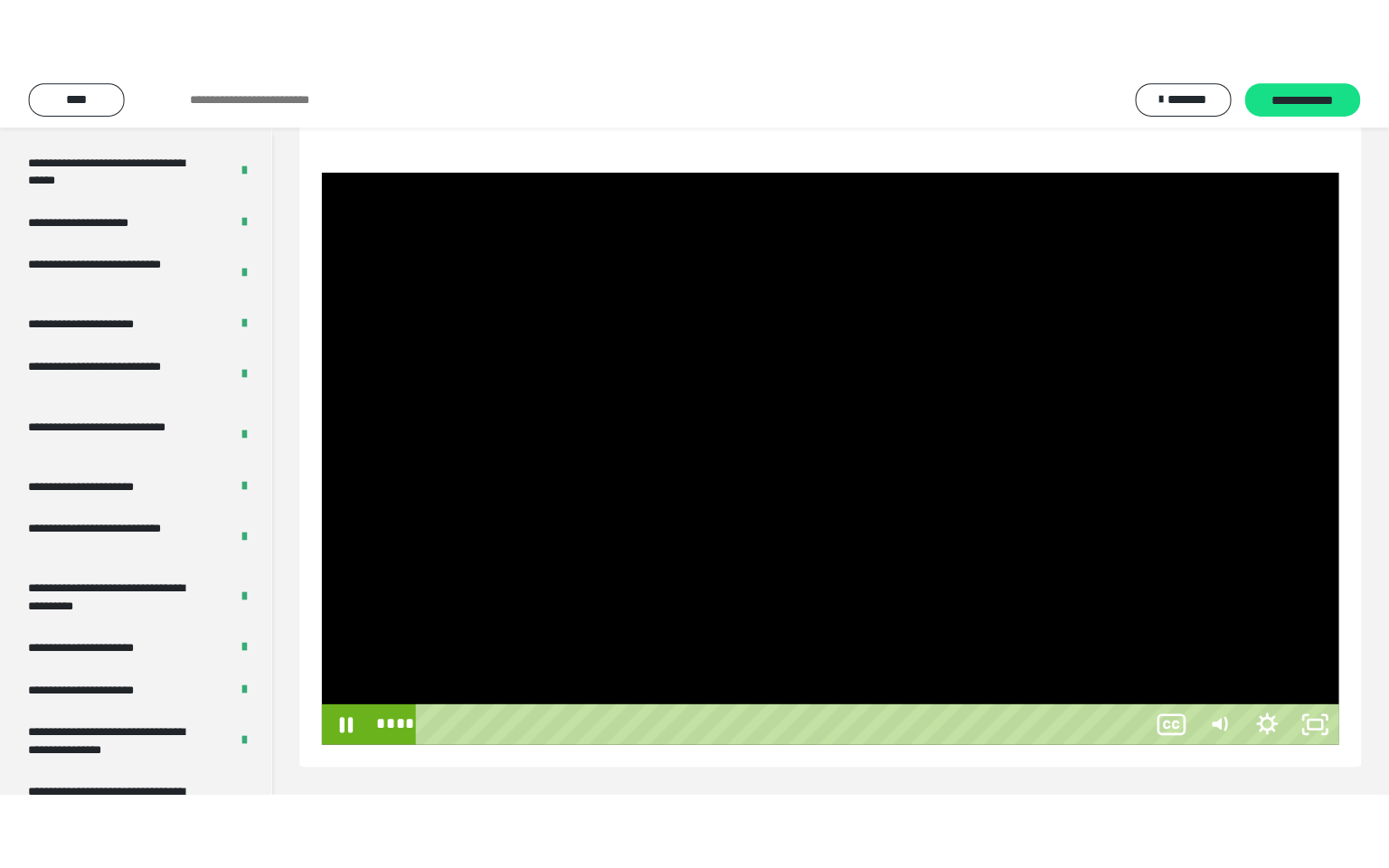 scroll, scrollTop: 83, scrollLeft: 0, axis: vertical 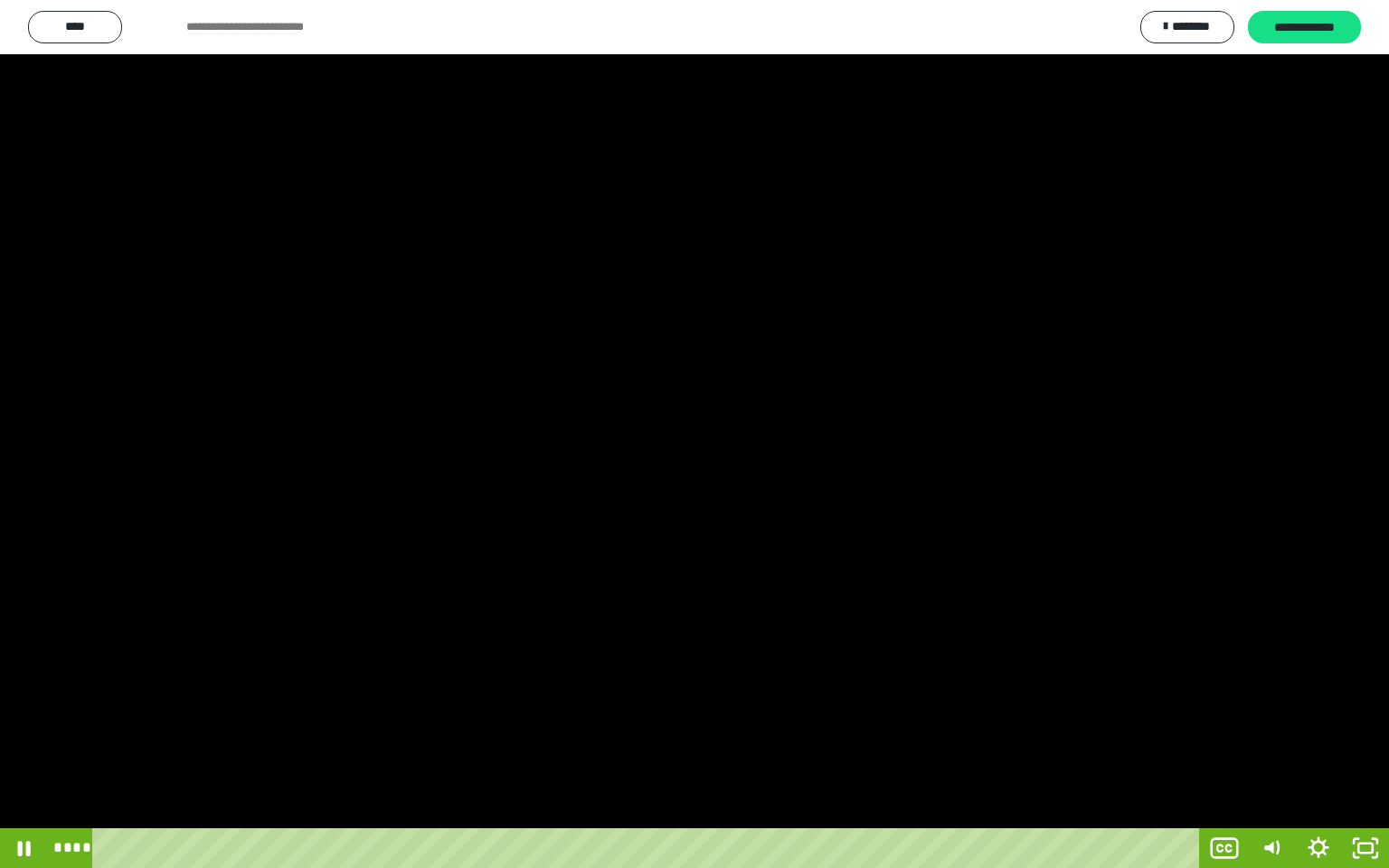 click at bounding box center (694, 434) 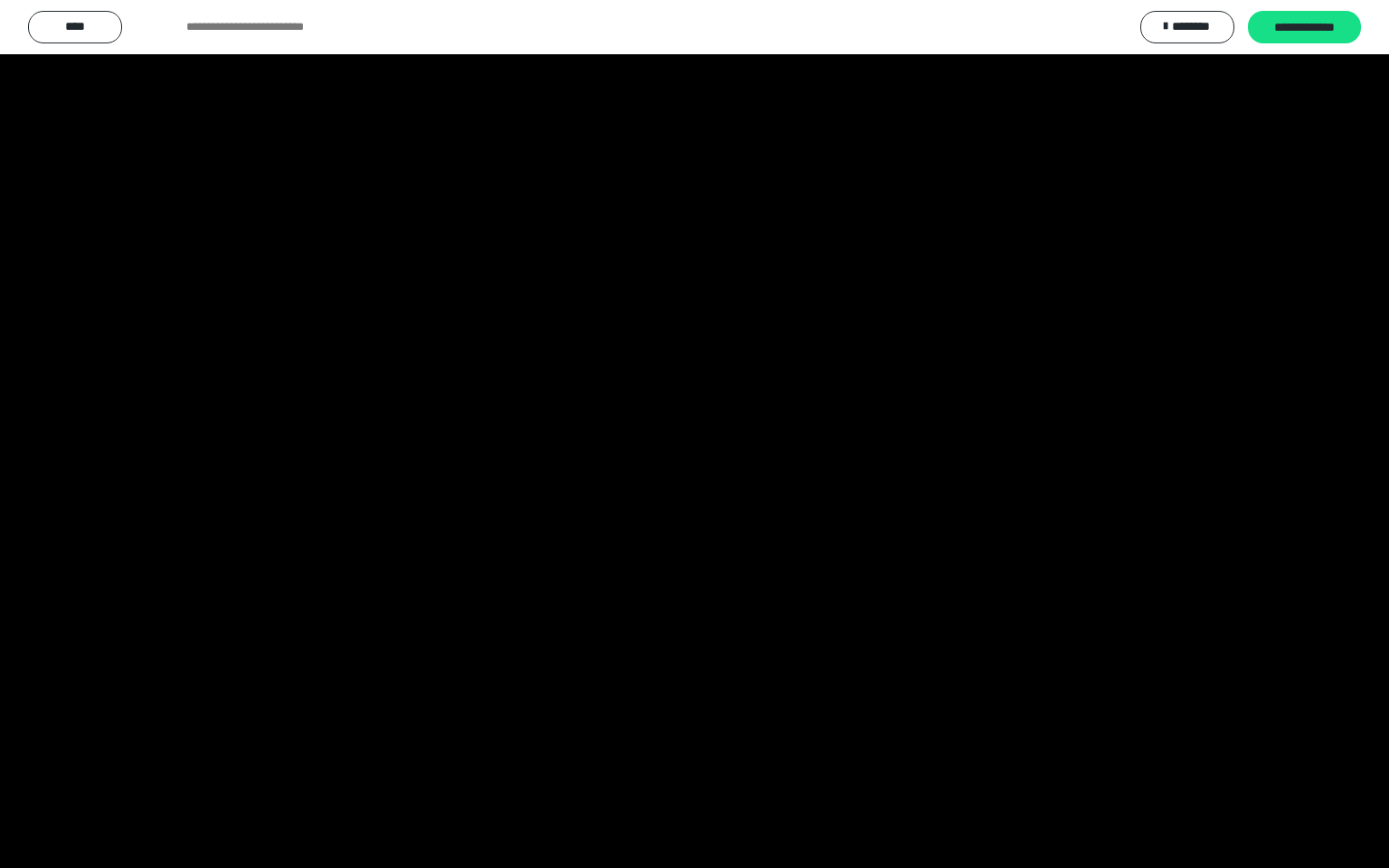 click at bounding box center [694, 434] 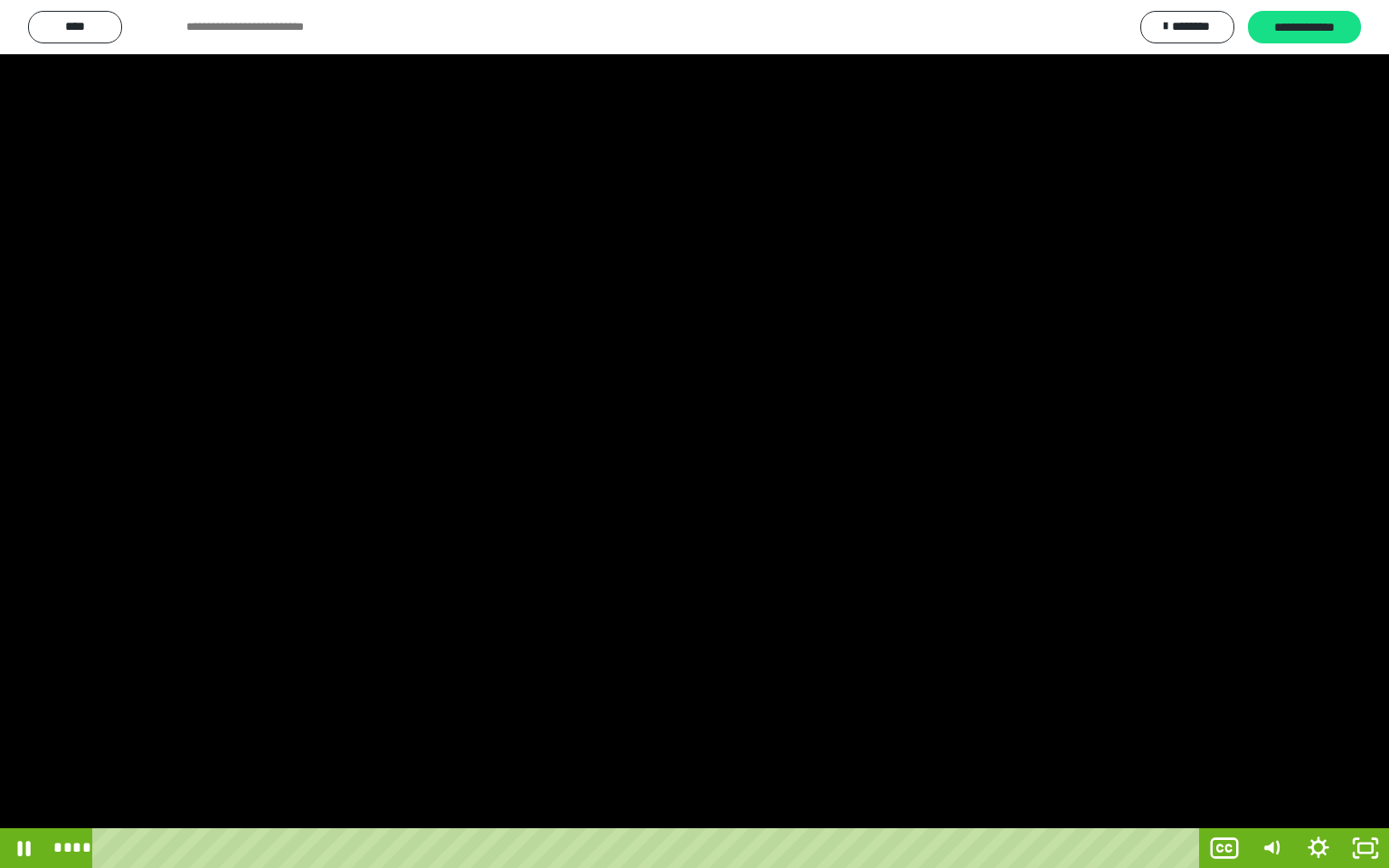 click at bounding box center (694, 434) 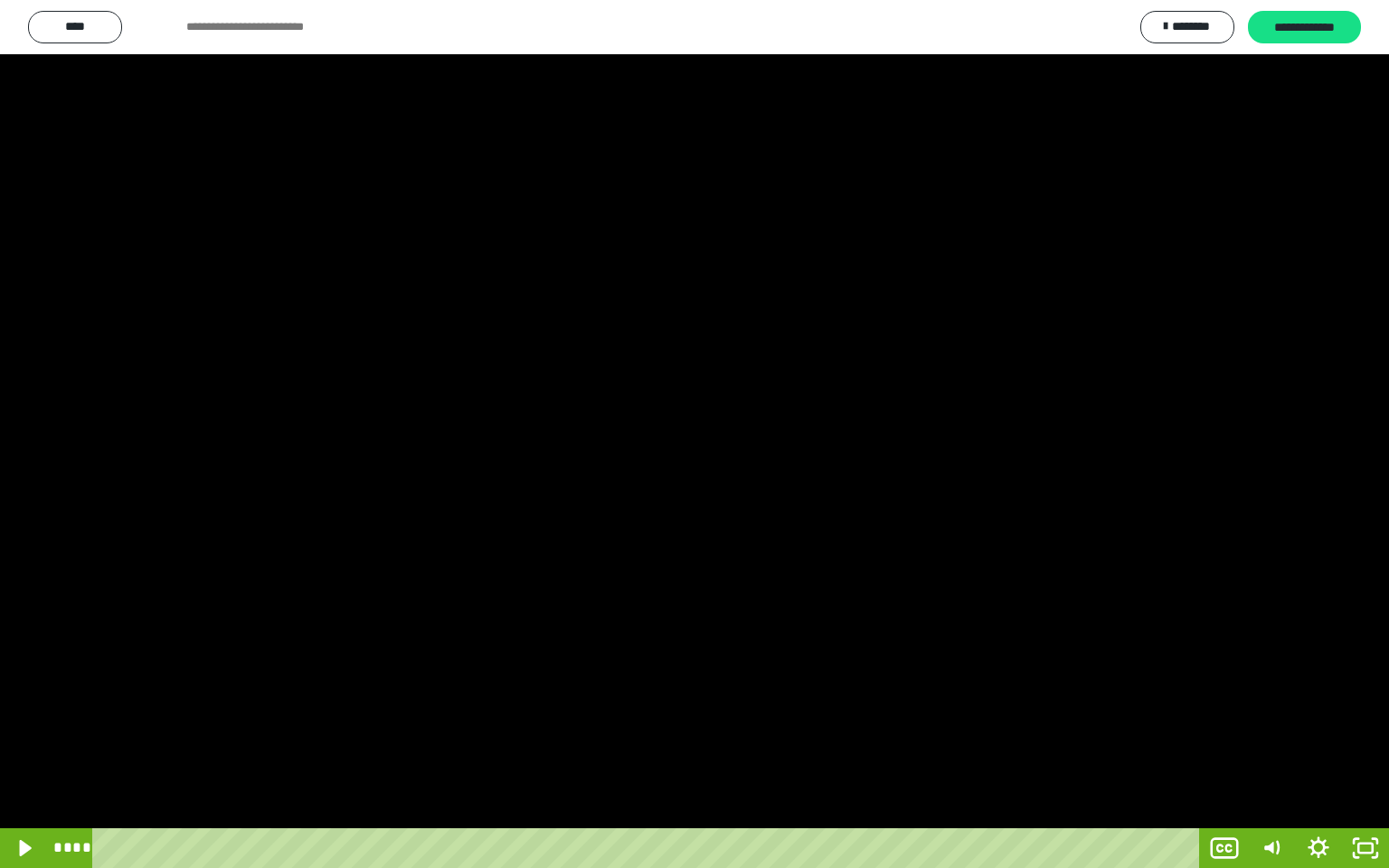 click at bounding box center (694, 434) 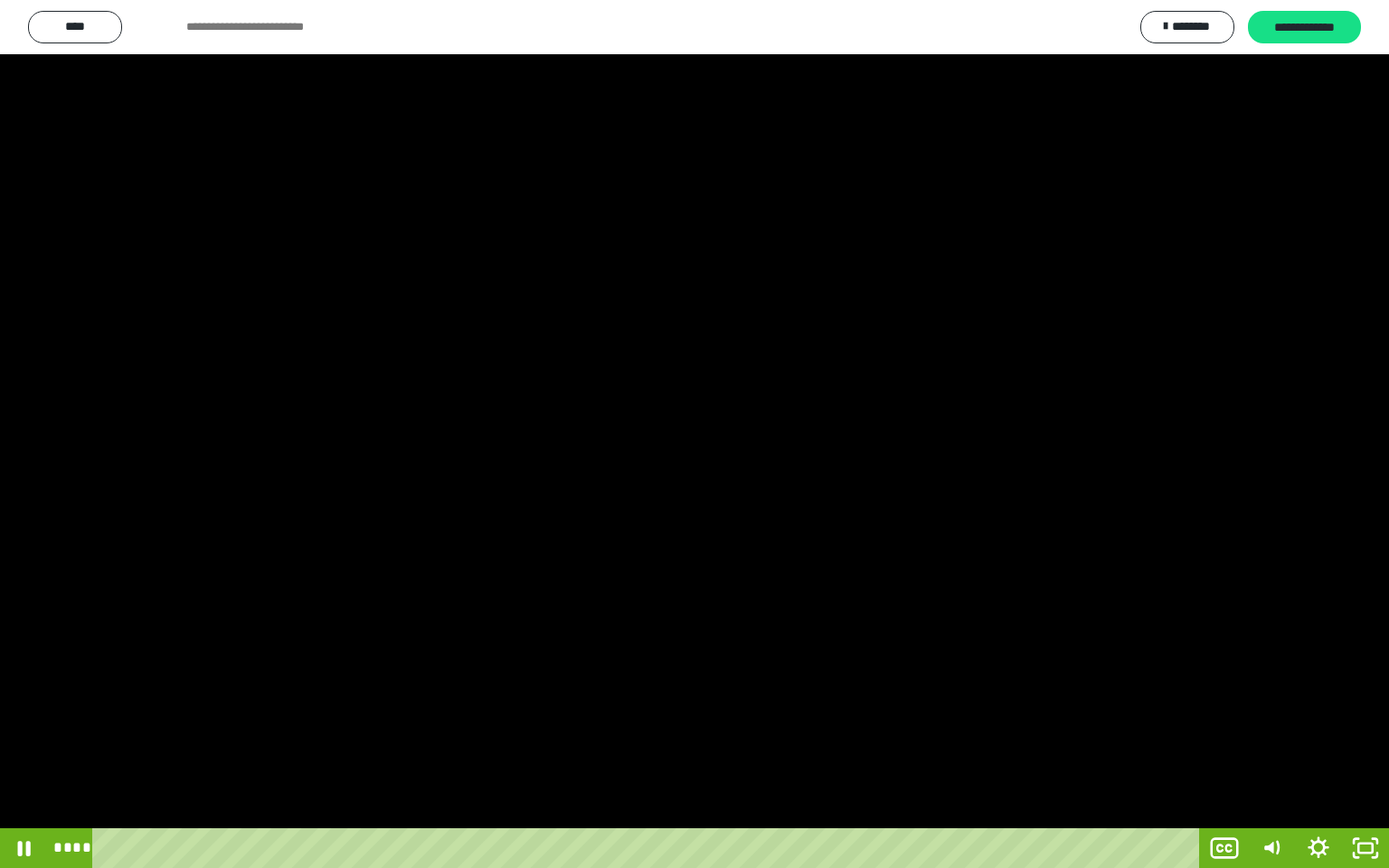 click at bounding box center (694, 434) 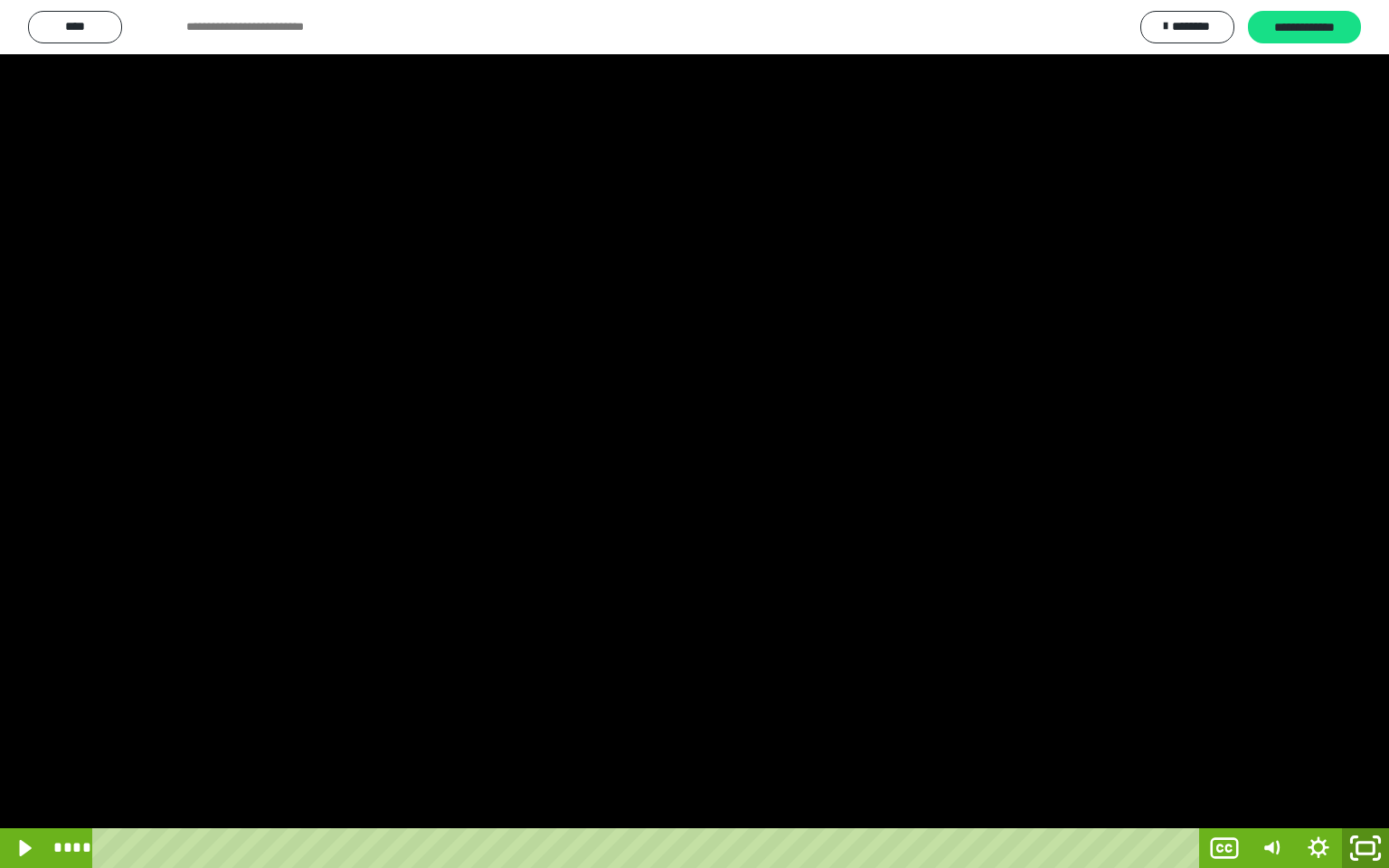 click 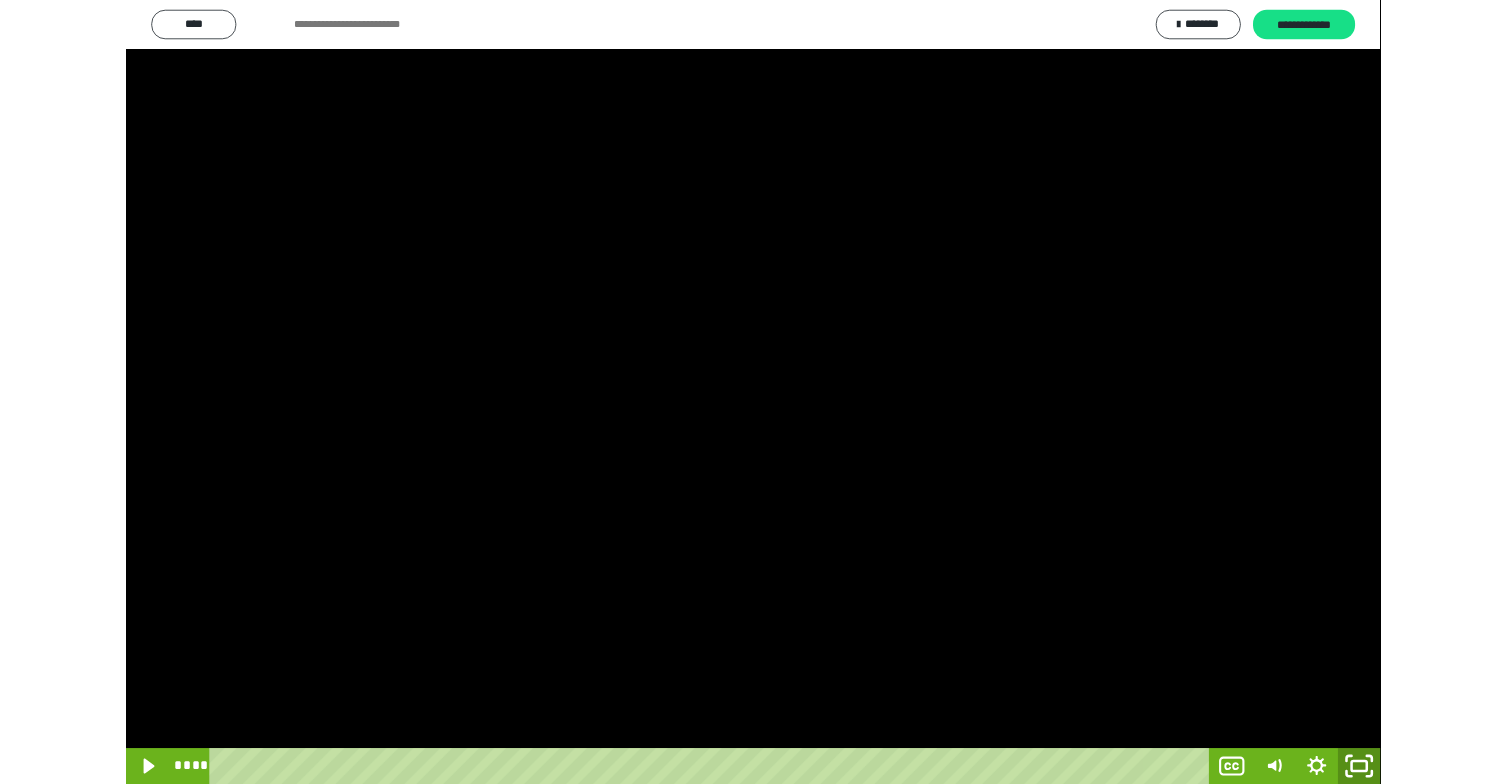 scroll, scrollTop: 3903, scrollLeft: 0, axis: vertical 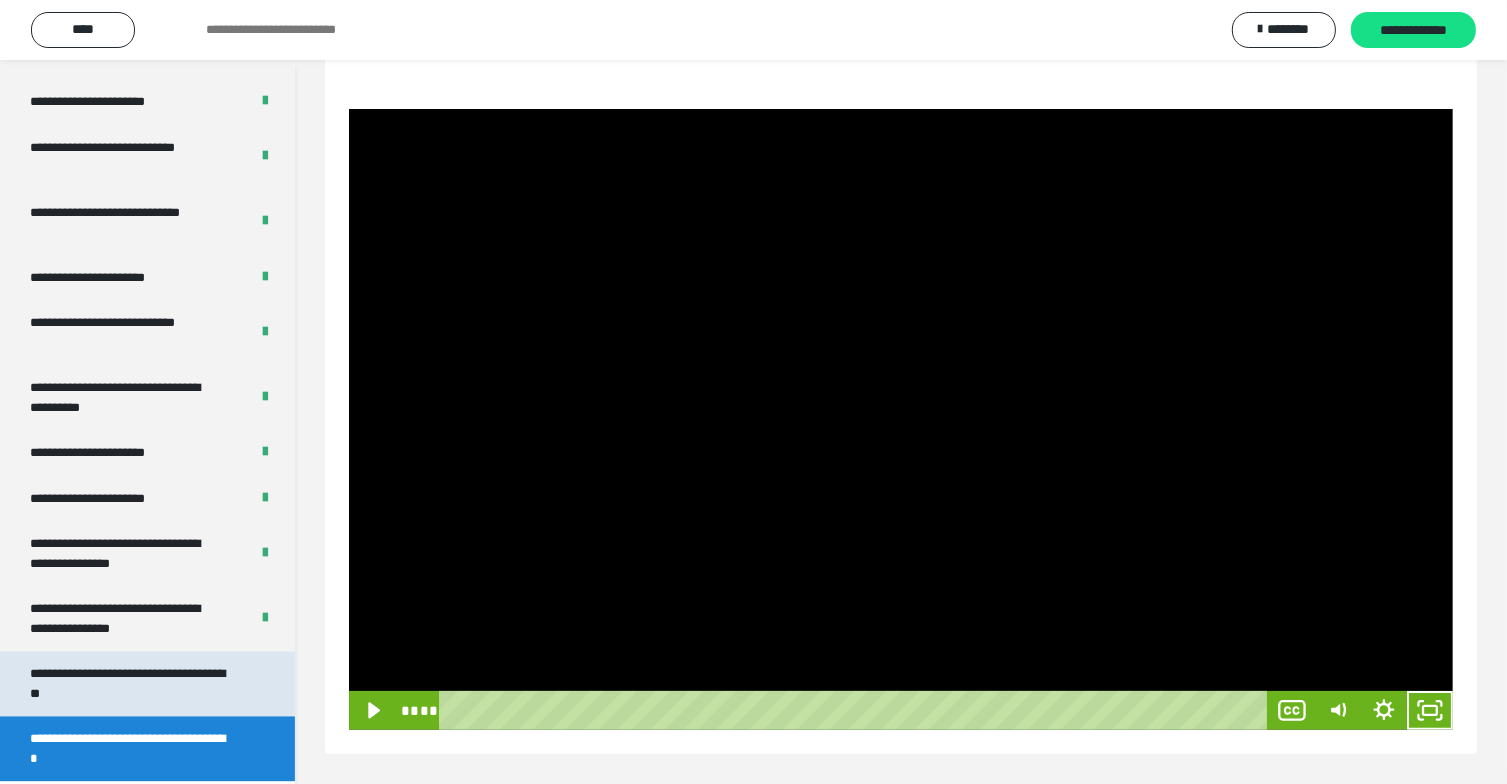 click on "**********" at bounding box center (132, 683) 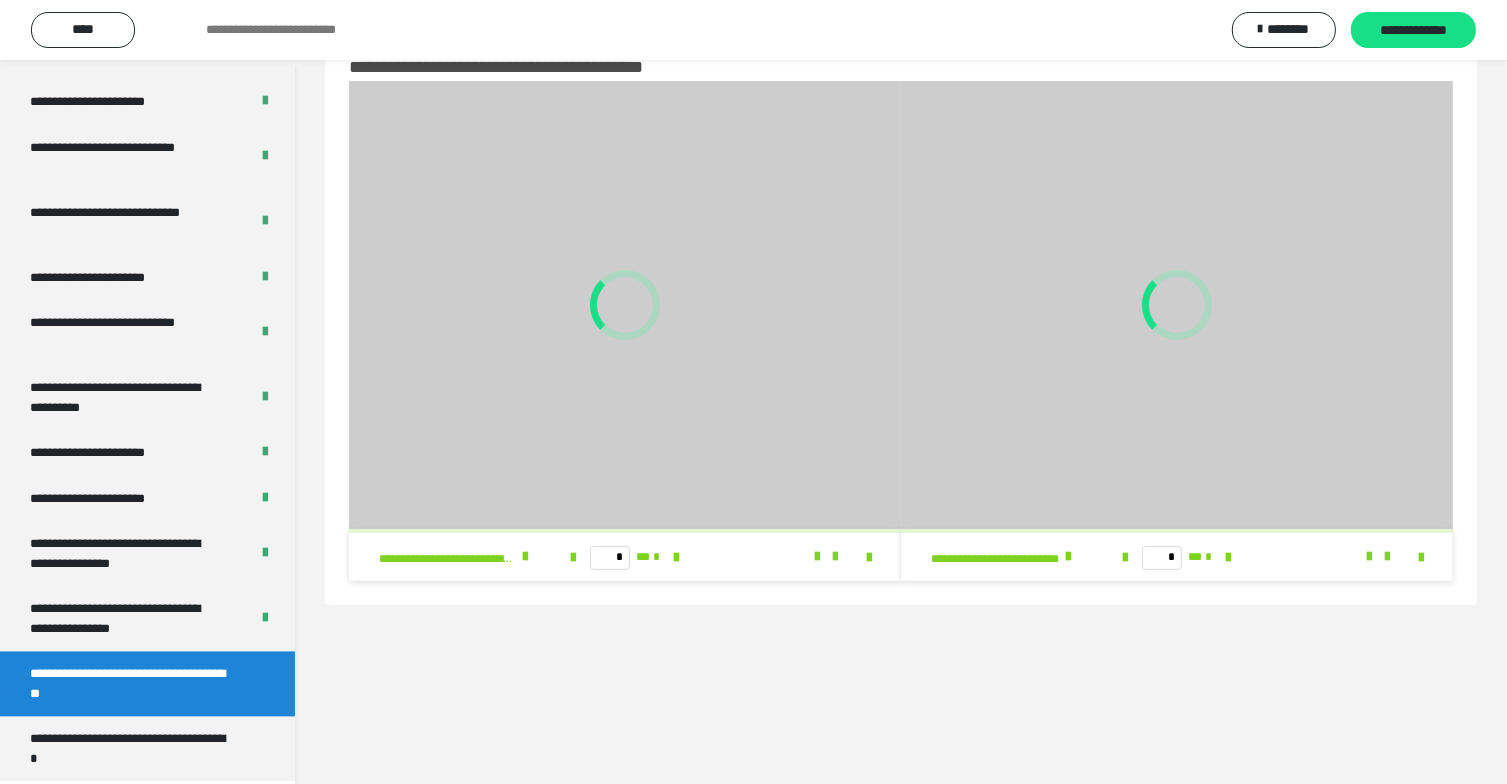 scroll, scrollTop: 60, scrollLeft: 0, axis: vertical 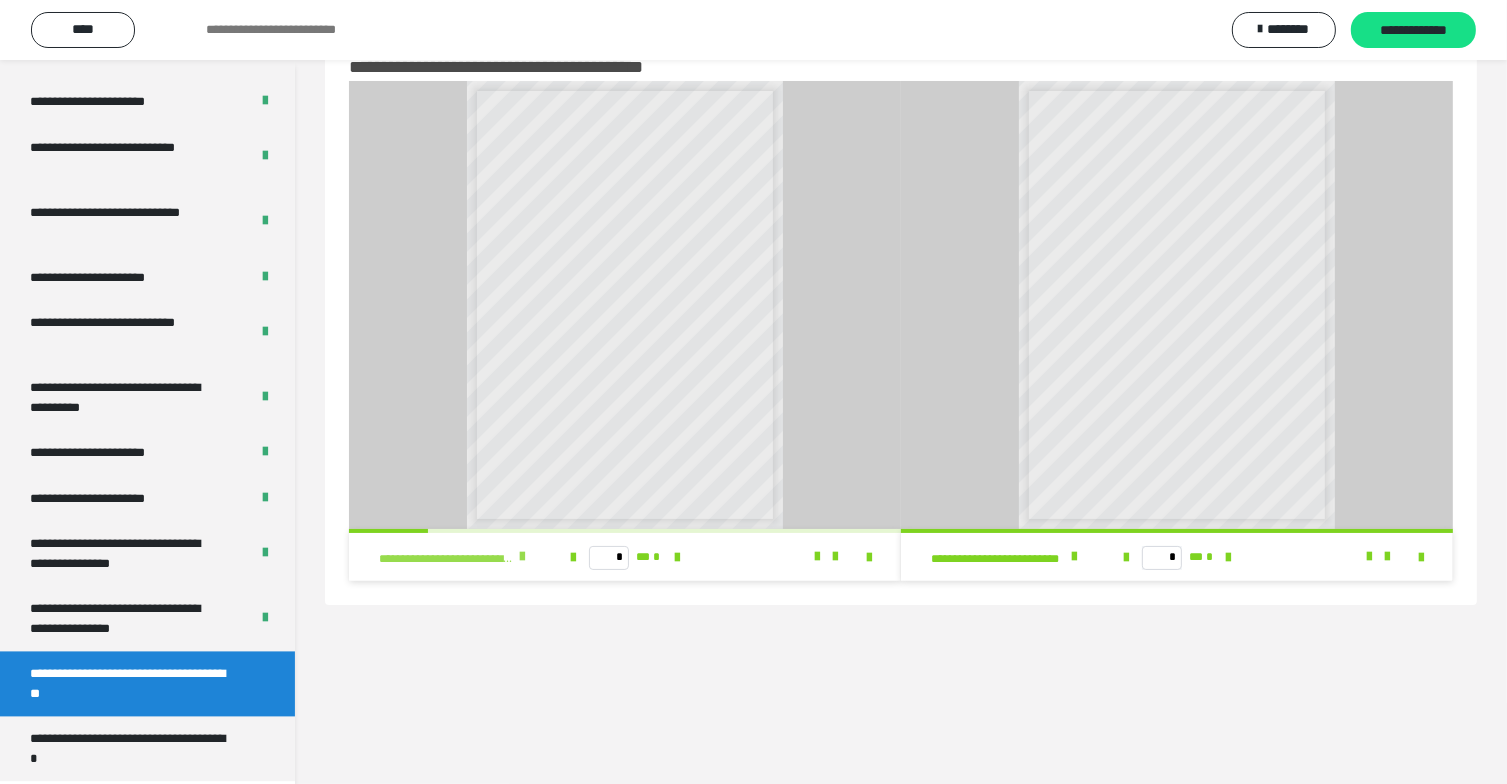 click on "**********" at bounding box center (457, 557) 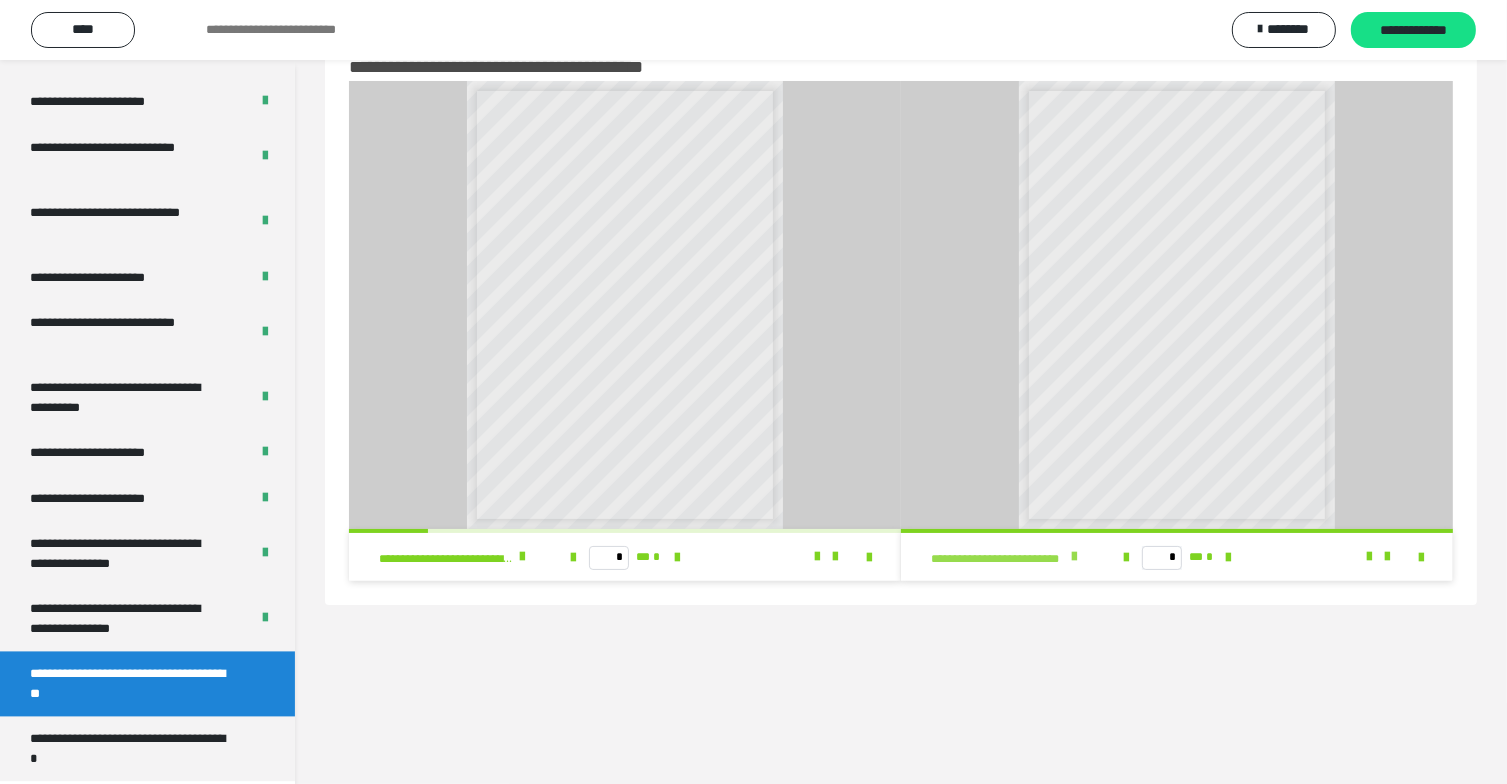 click at bounding box center (1074, 557) 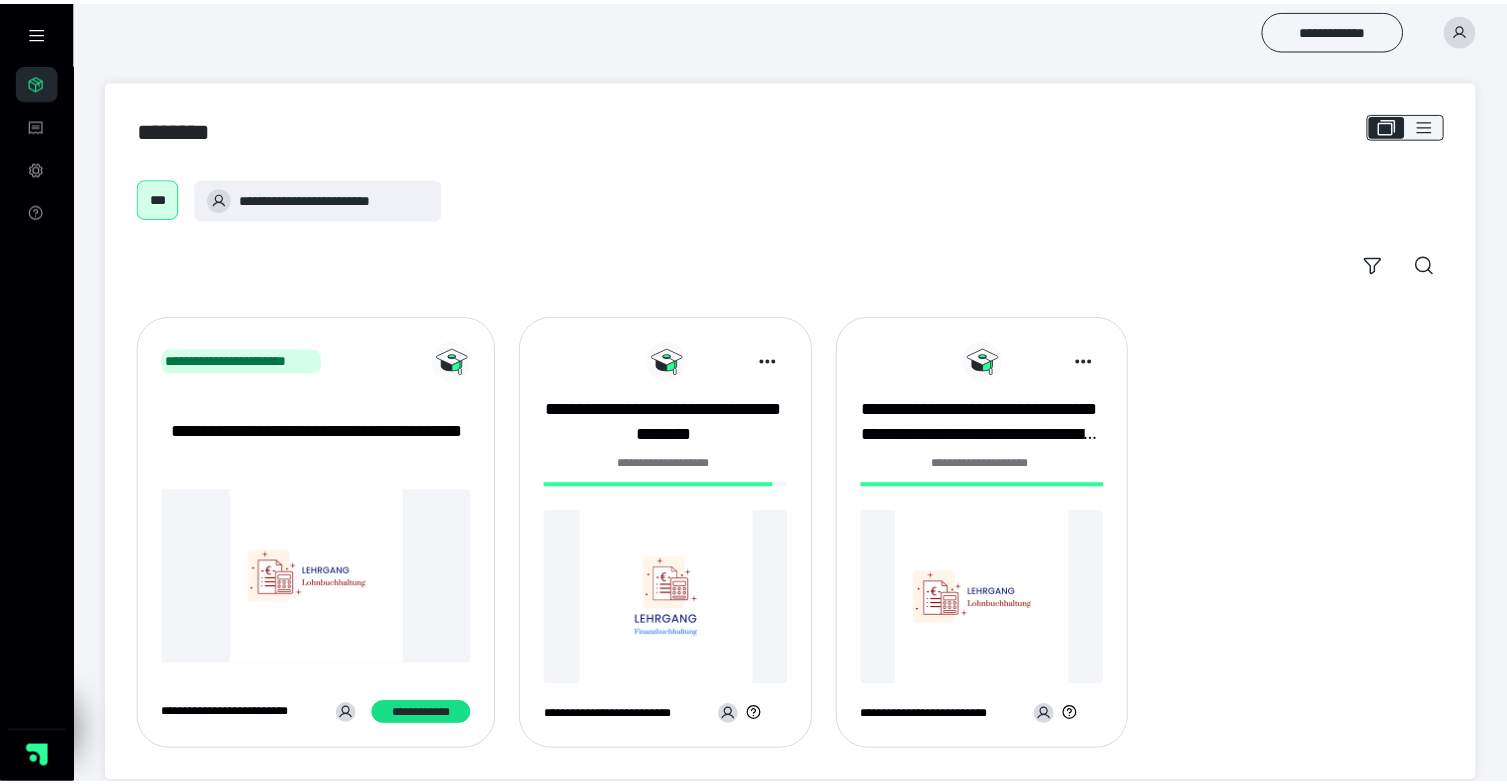 scroll, scrollTop: 0, scrollLeft: 0, axis: both 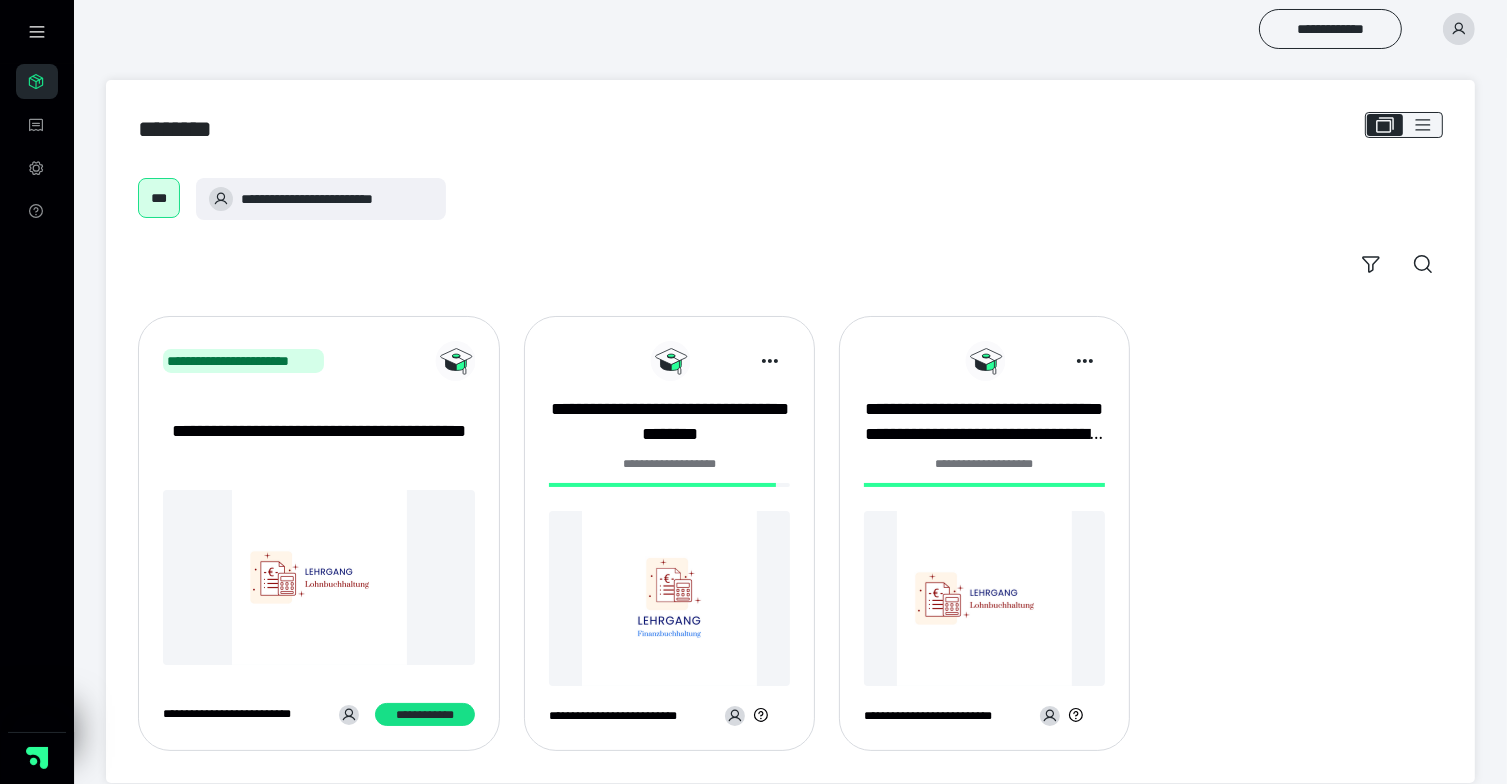 click at bounding box center (669, 598) 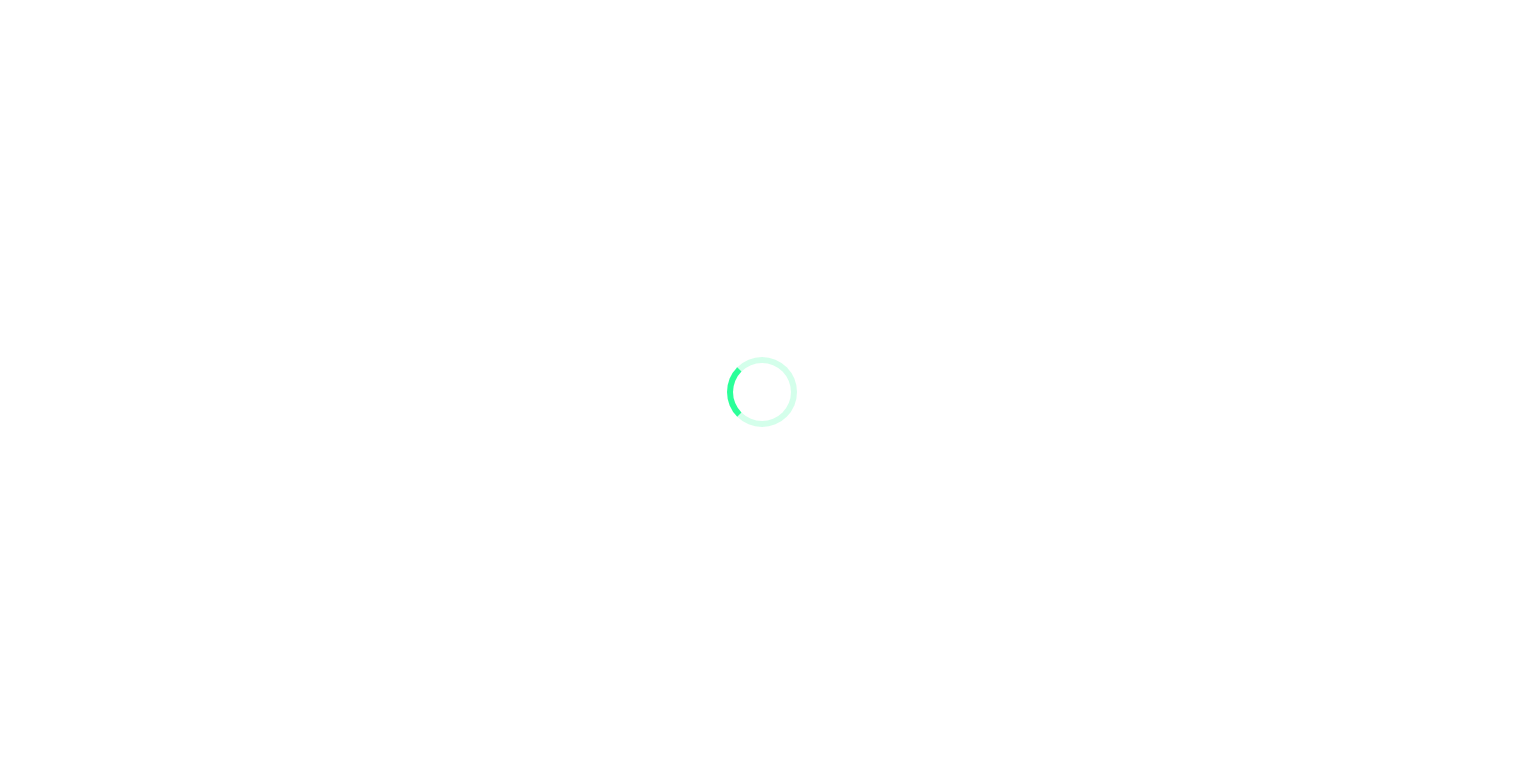 scroll, scrollTop: 0, scrollLeft: 0, axis: both 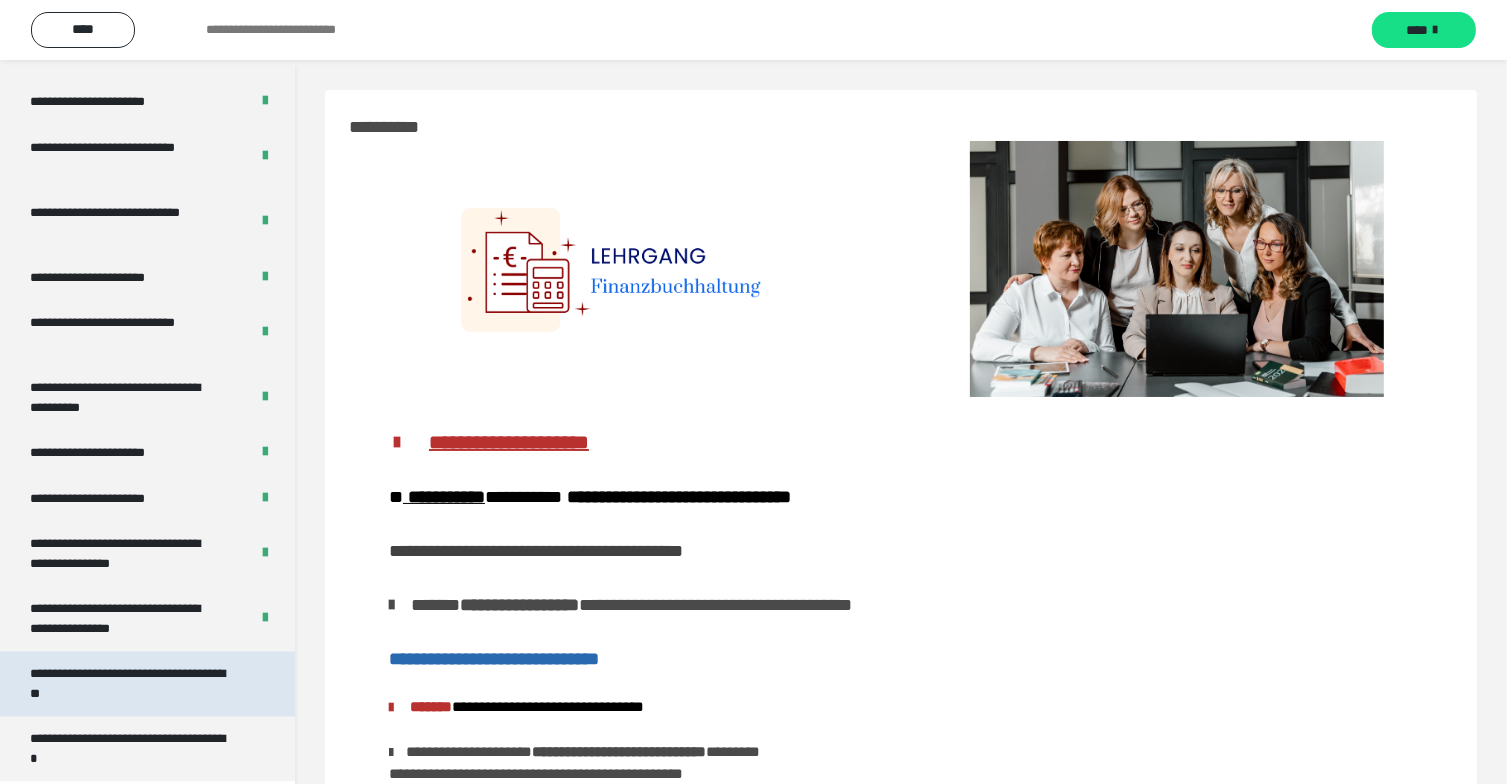 click on "**********" at bounding box center (132, 683) 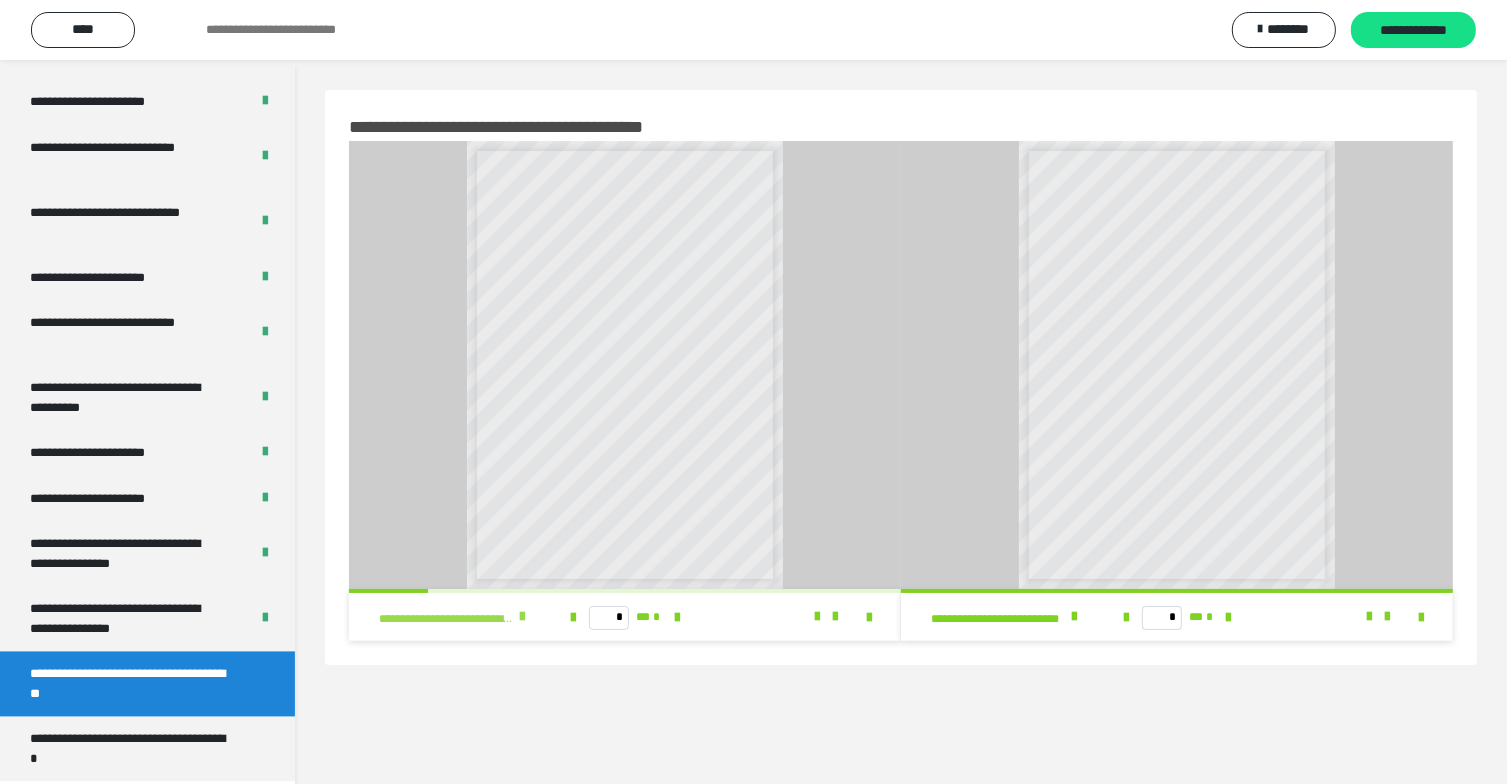 click at bounding box center [522, 617] 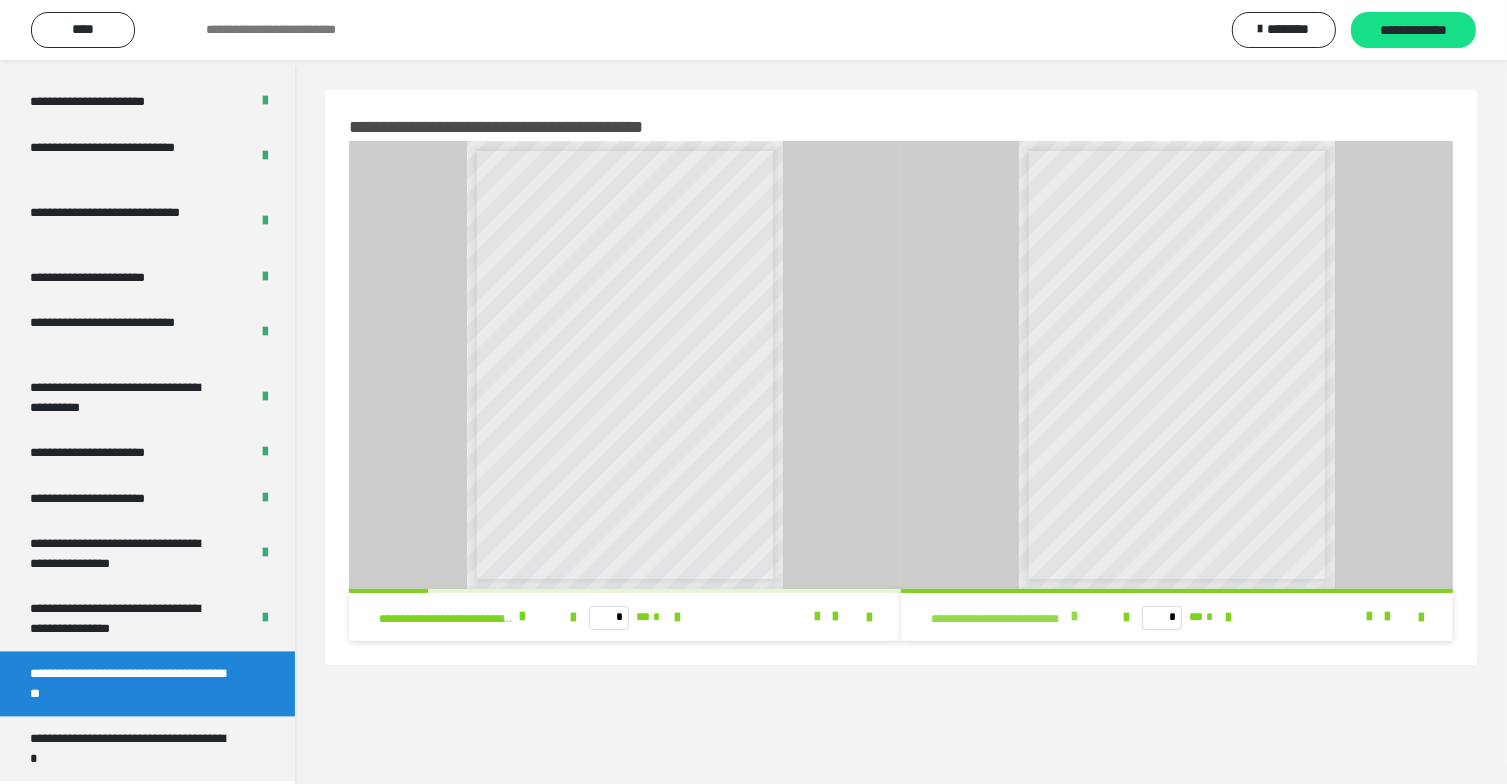 click at bounding box center [1074, 617] 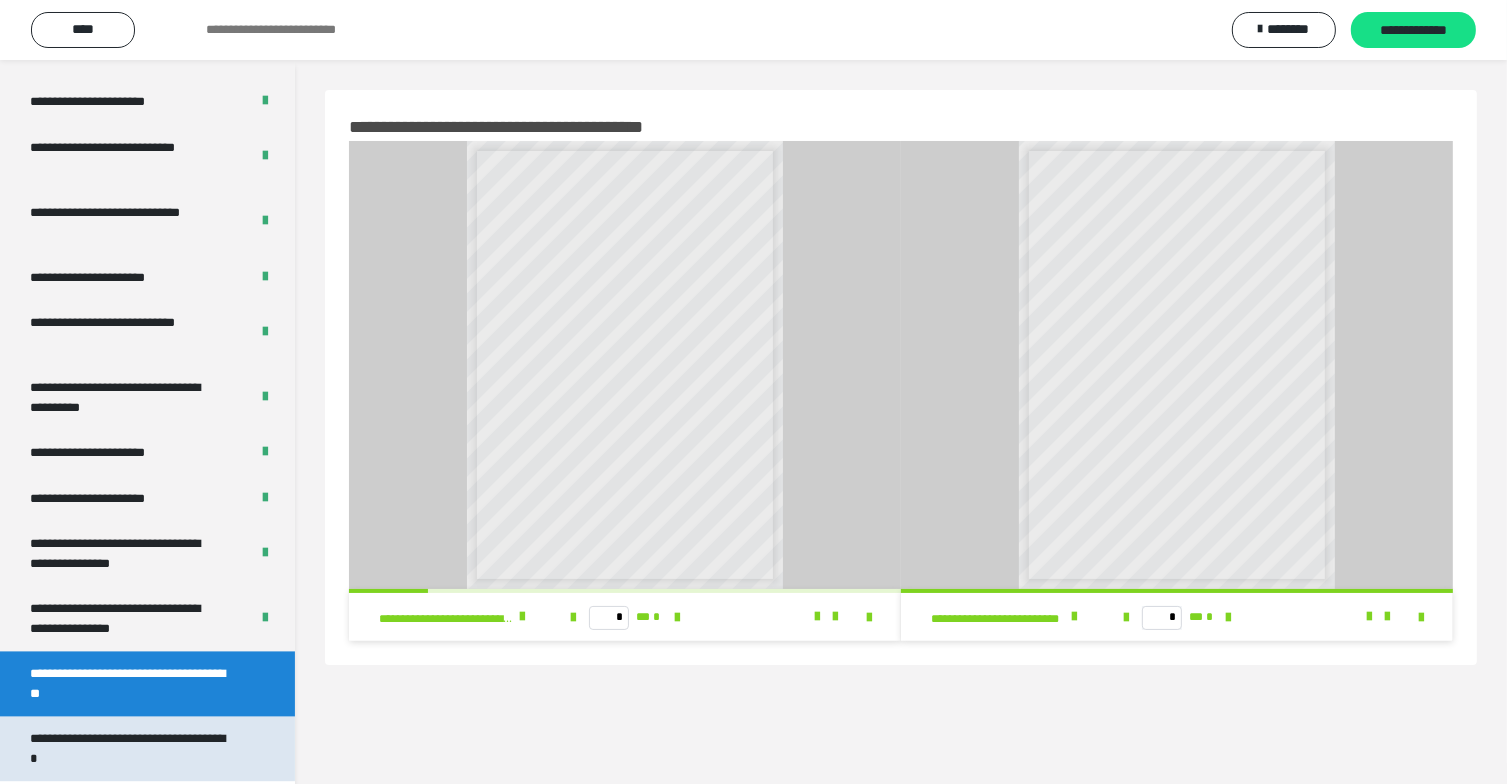 click on "**********" at bounding box center [132, 748] 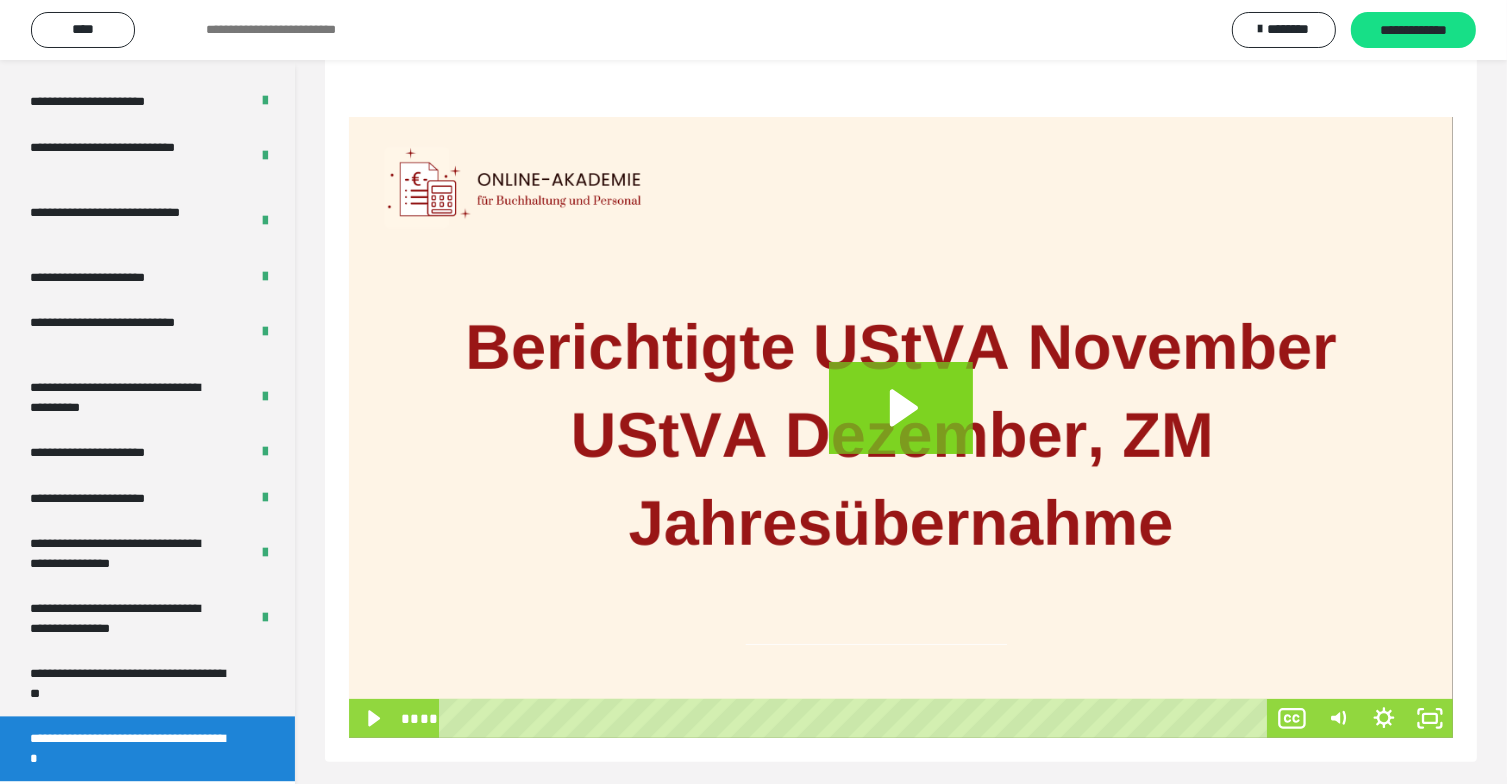 scroll, scrollTop: 248, scrollLeft: 0, axis: vertical 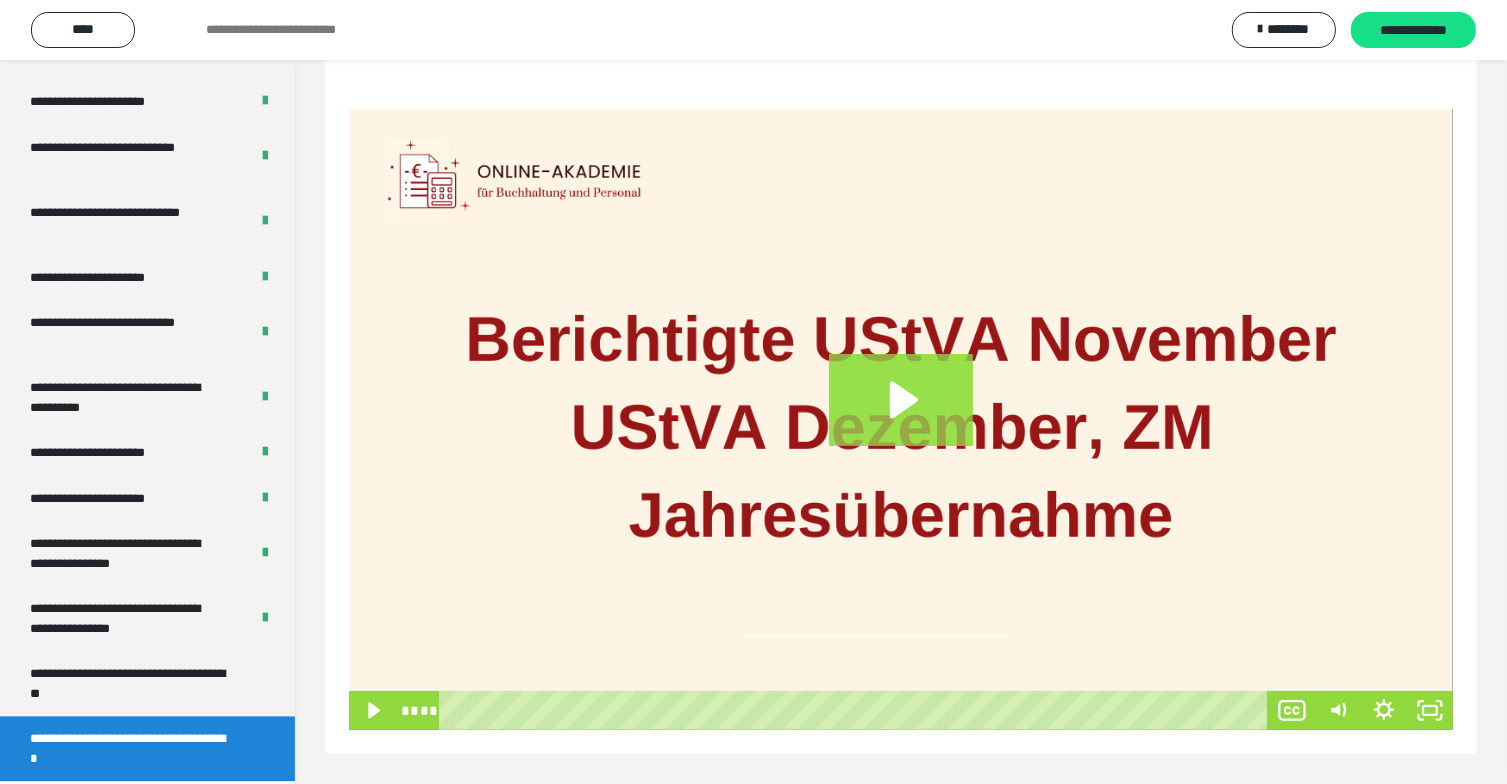 click 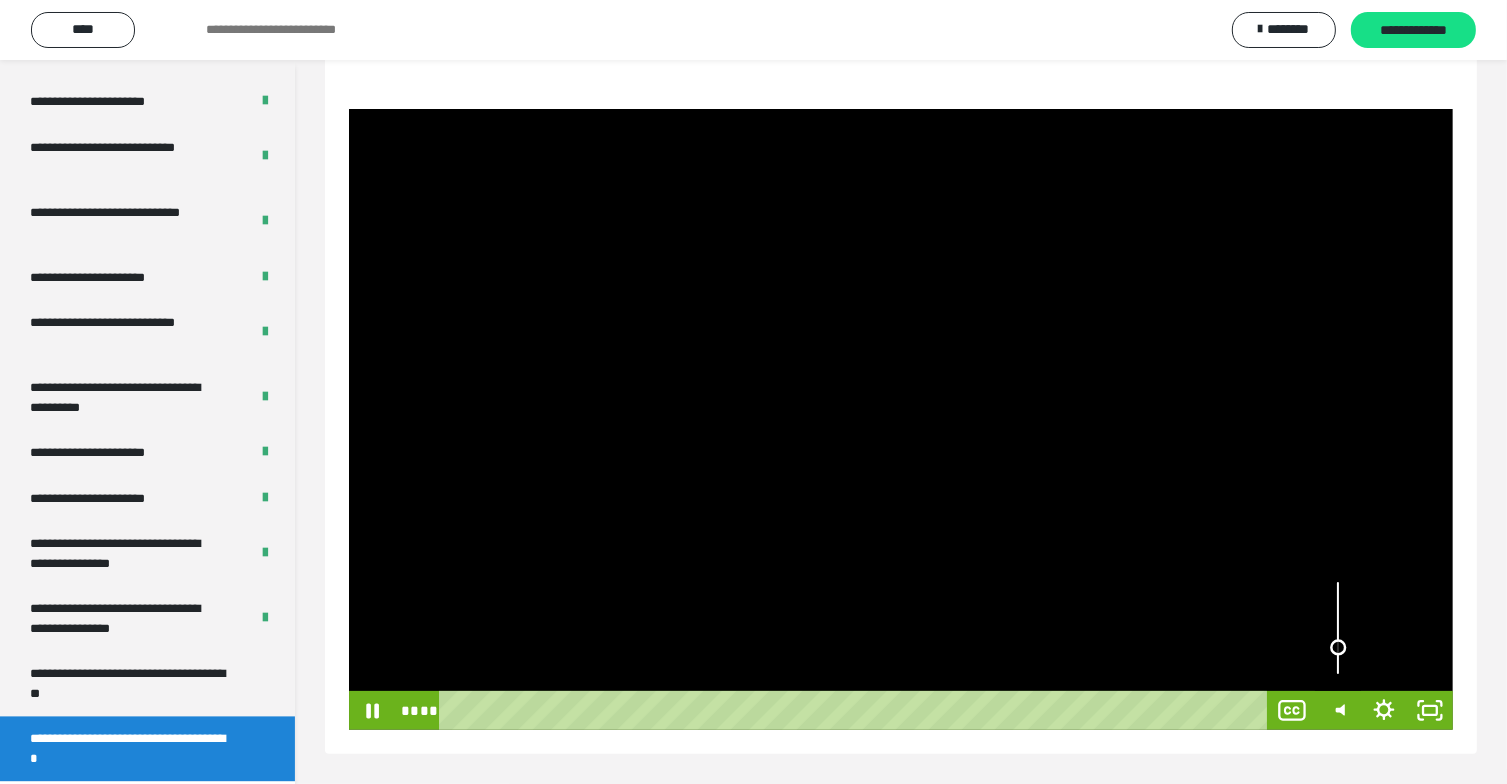 click at bounding box center [1338, 647] 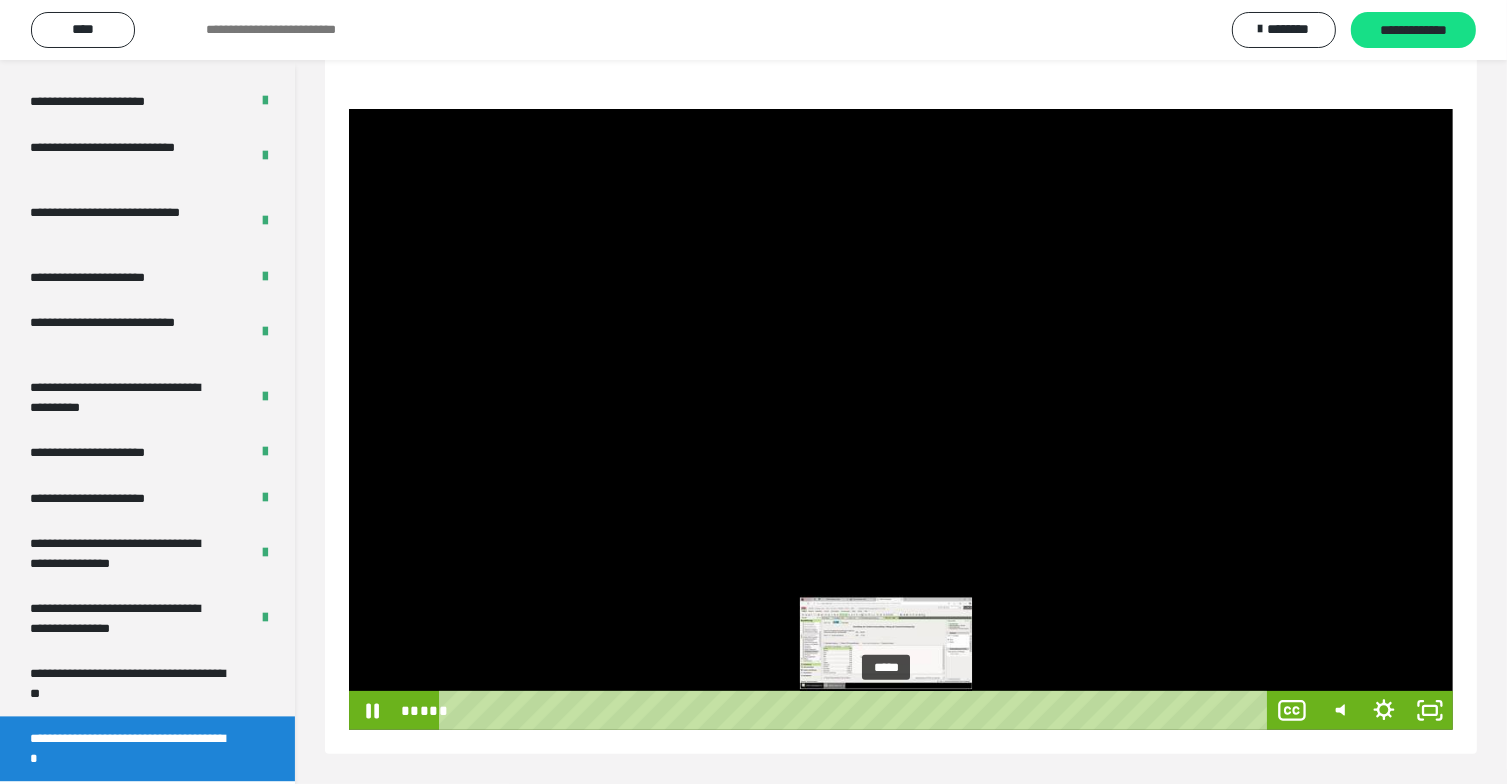 click on "*****" at bounding box center [856, 710] 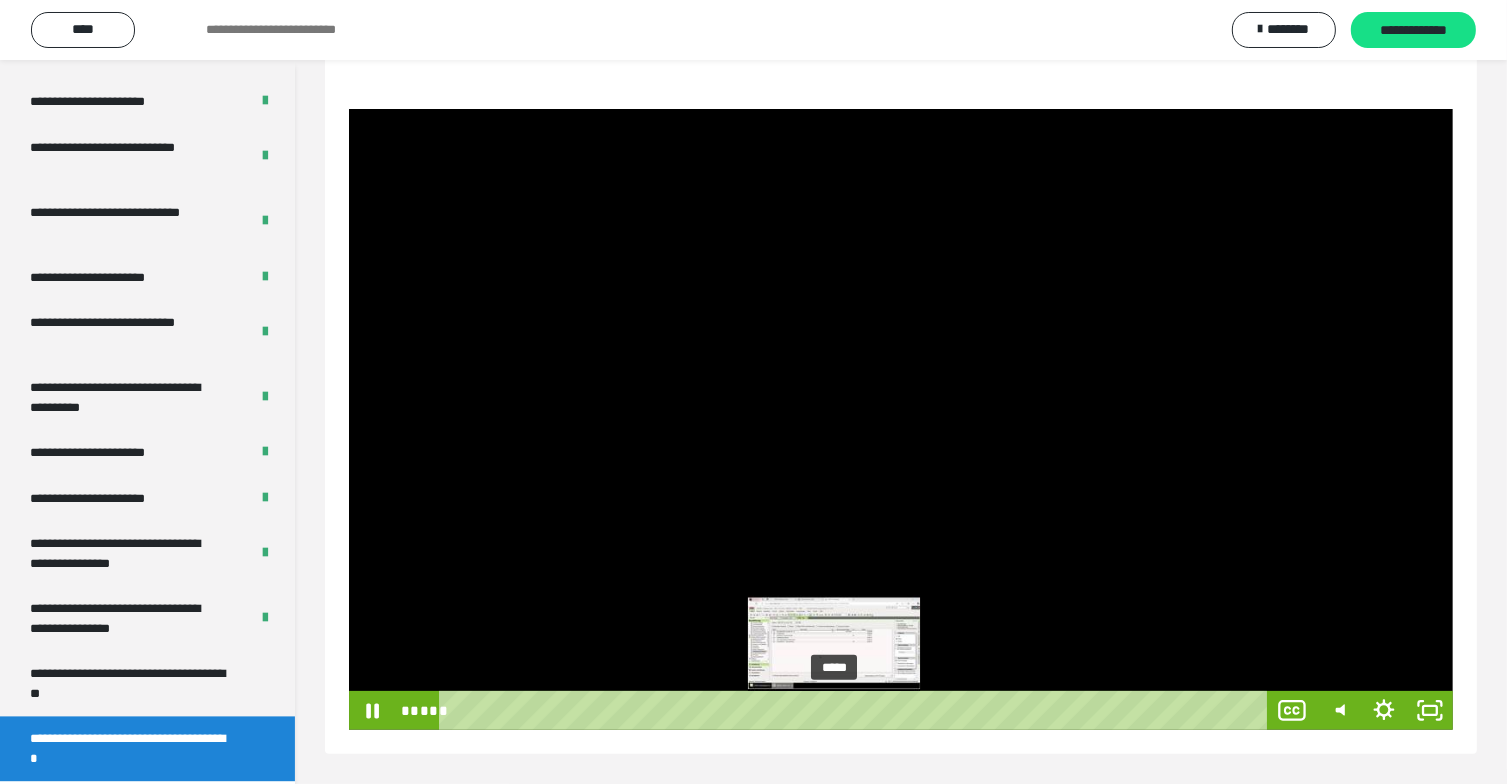 click on "*****" at bounding box center [856, 710] 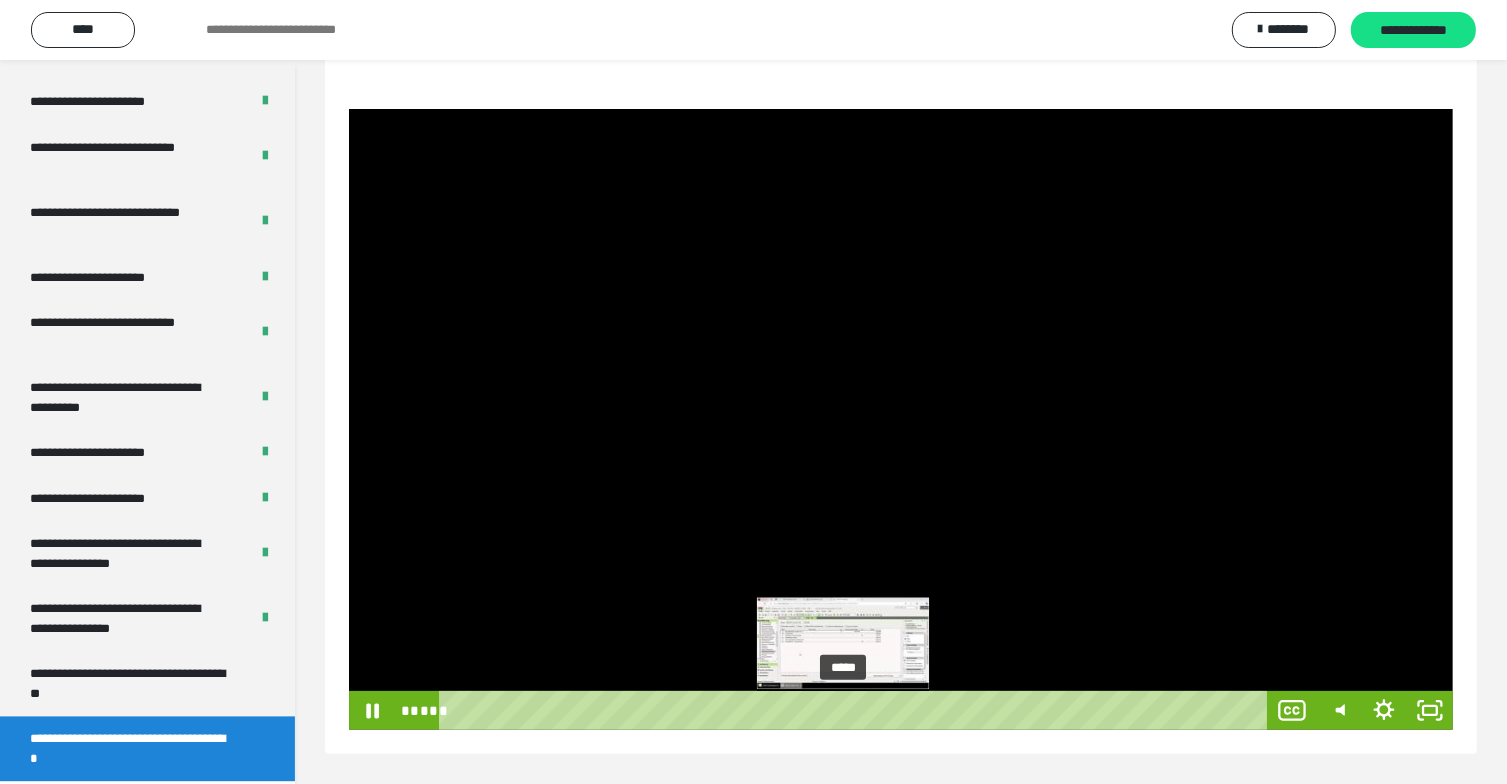click on "*****" at bounding box center [856, 710] 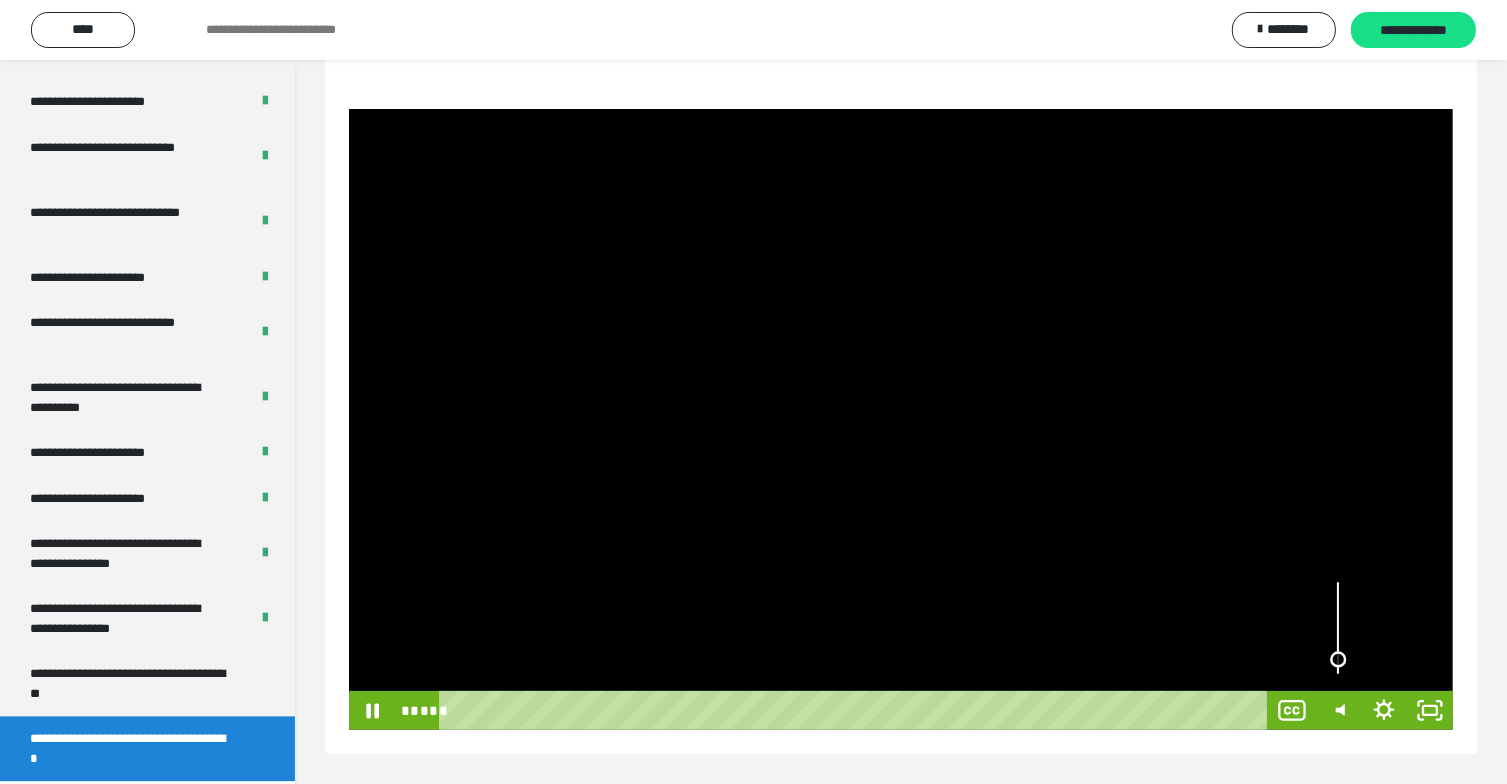 click at bounding box center (1338, 659) 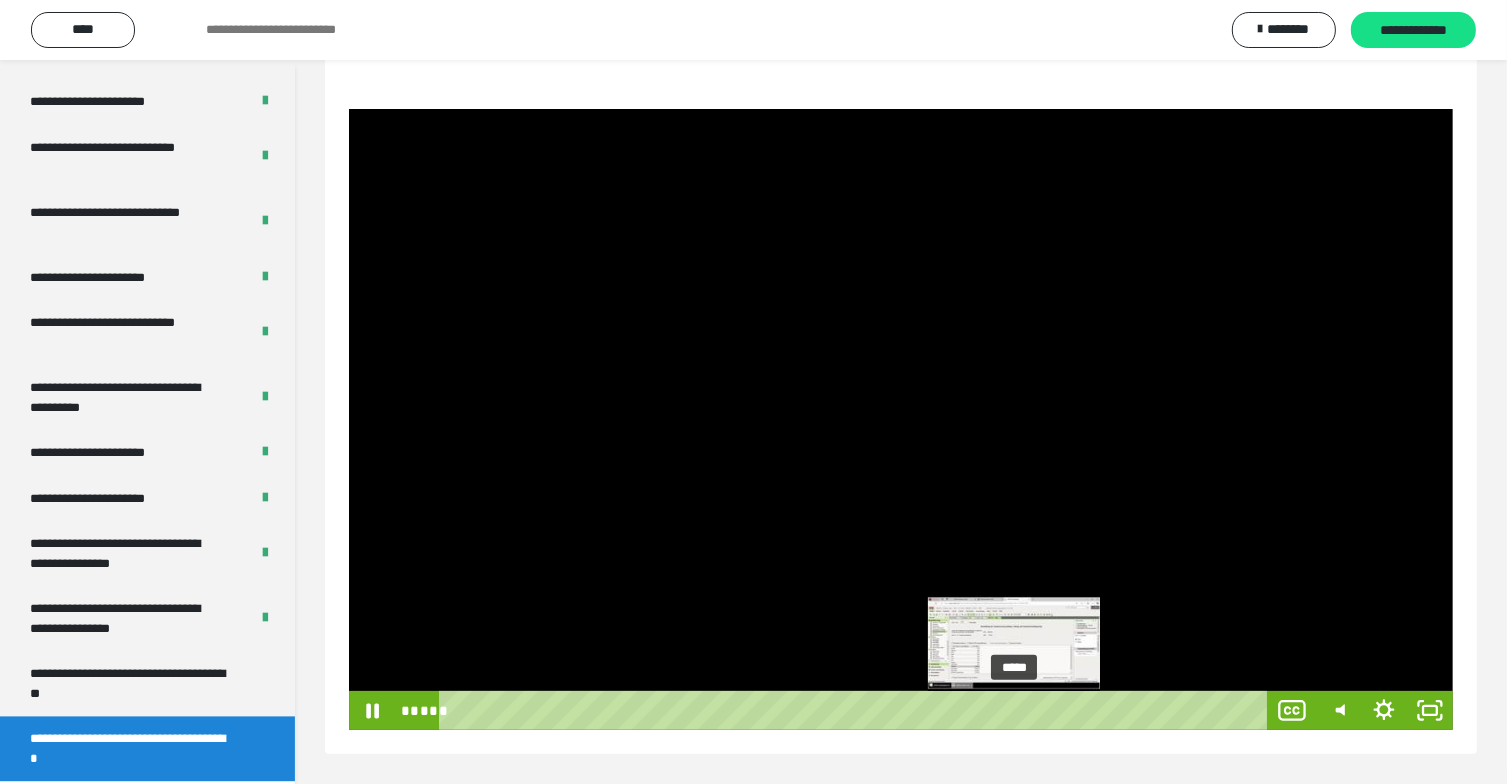 click on "*****" at bounding box center (856, 710) 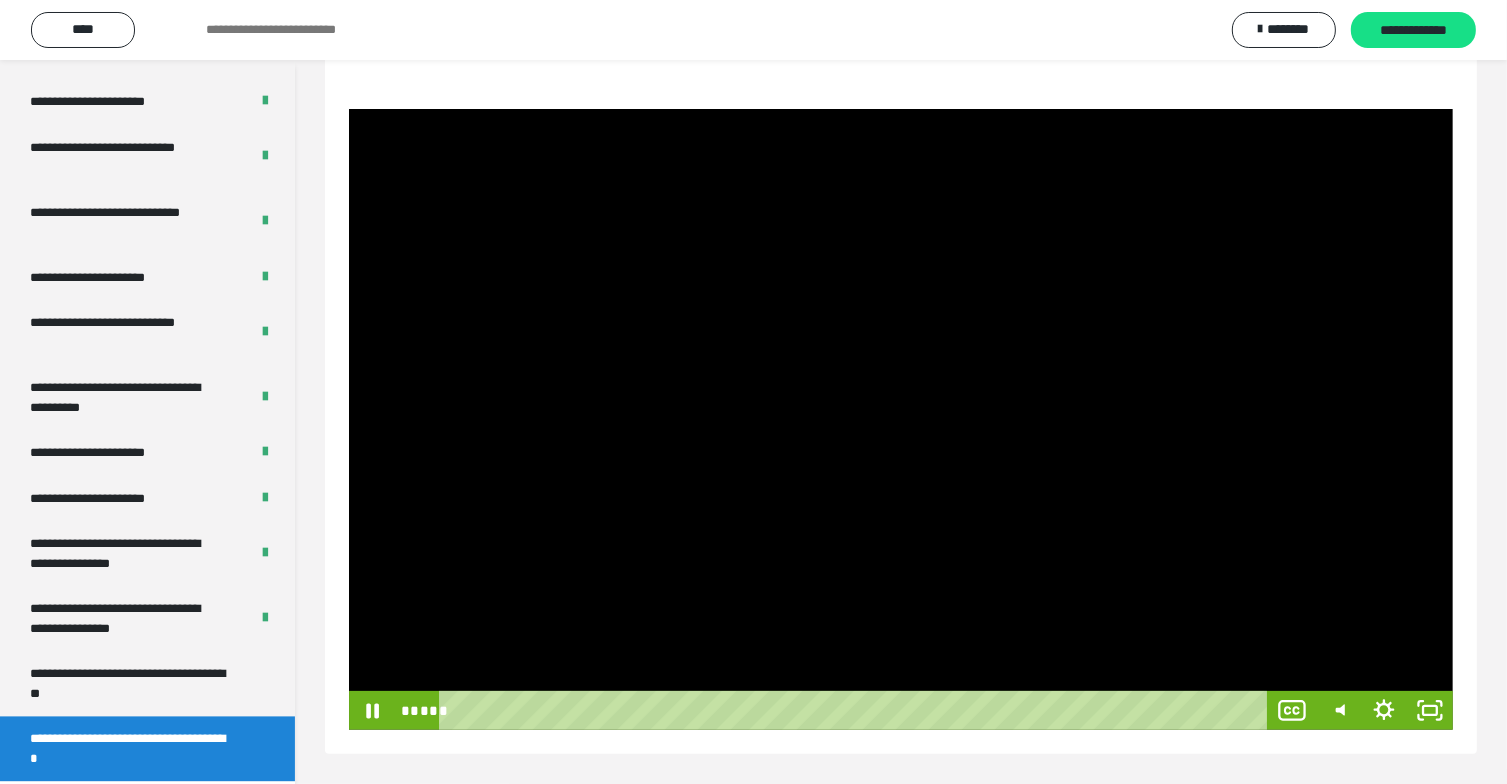 click at bounding box center (901, 419) 